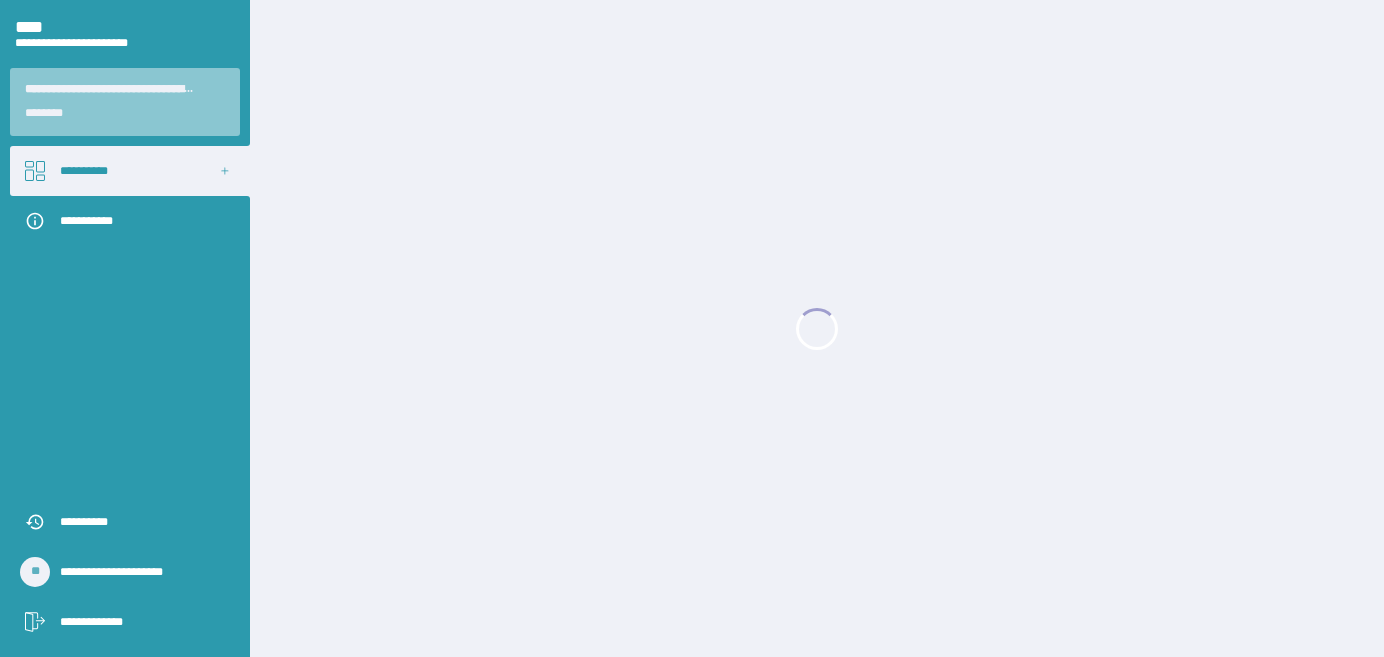 scroll, scrollTop: 0, scrollLeft: 0, axis: both 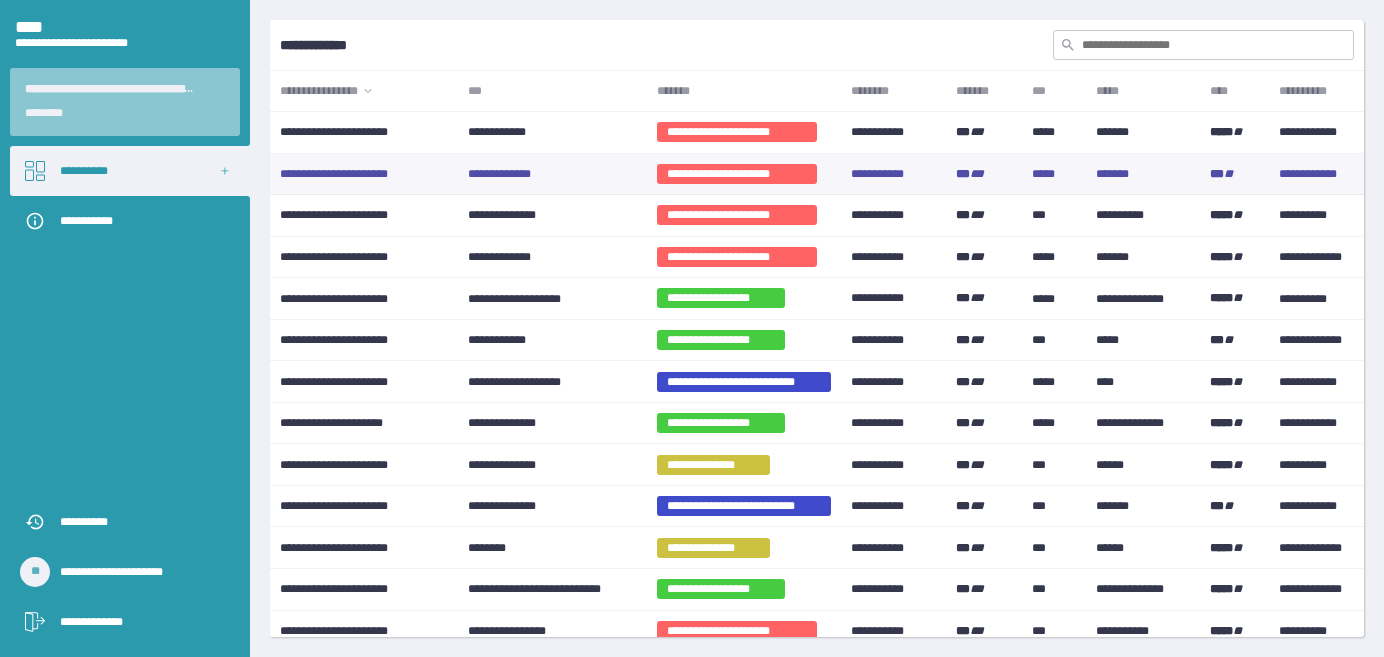 click on "**********" at bounding box center [499, 174] 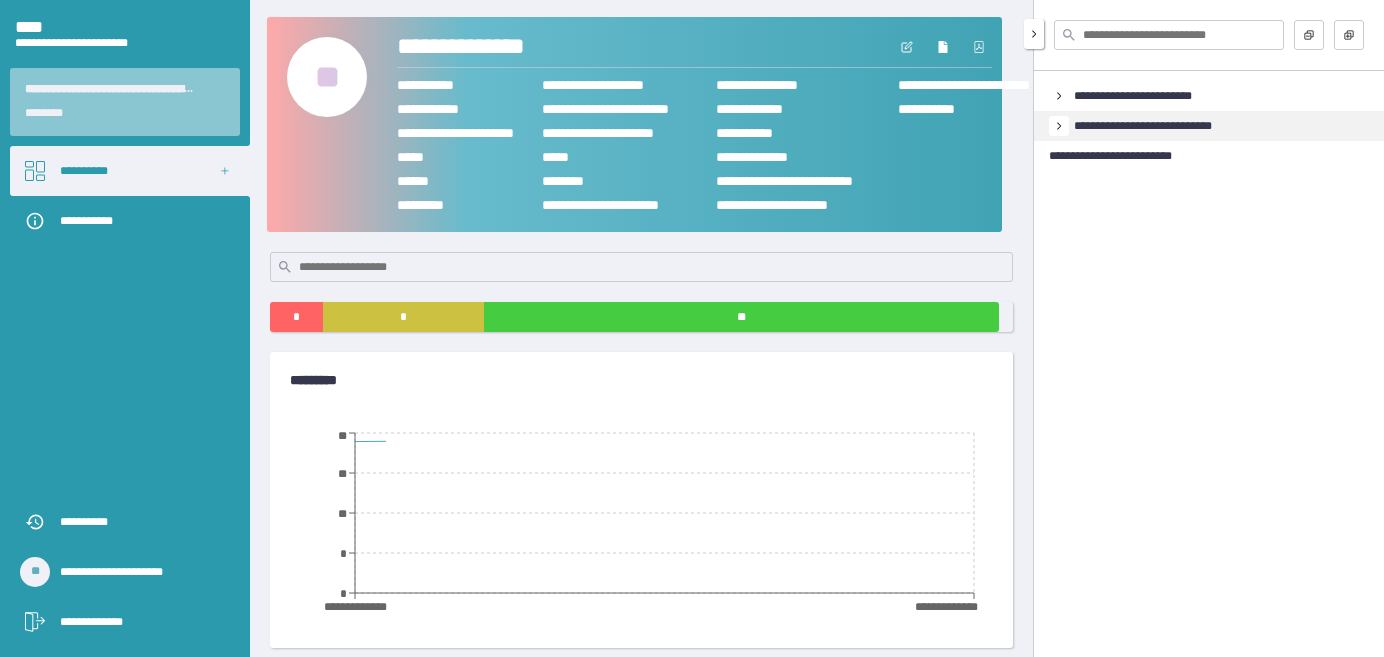 click 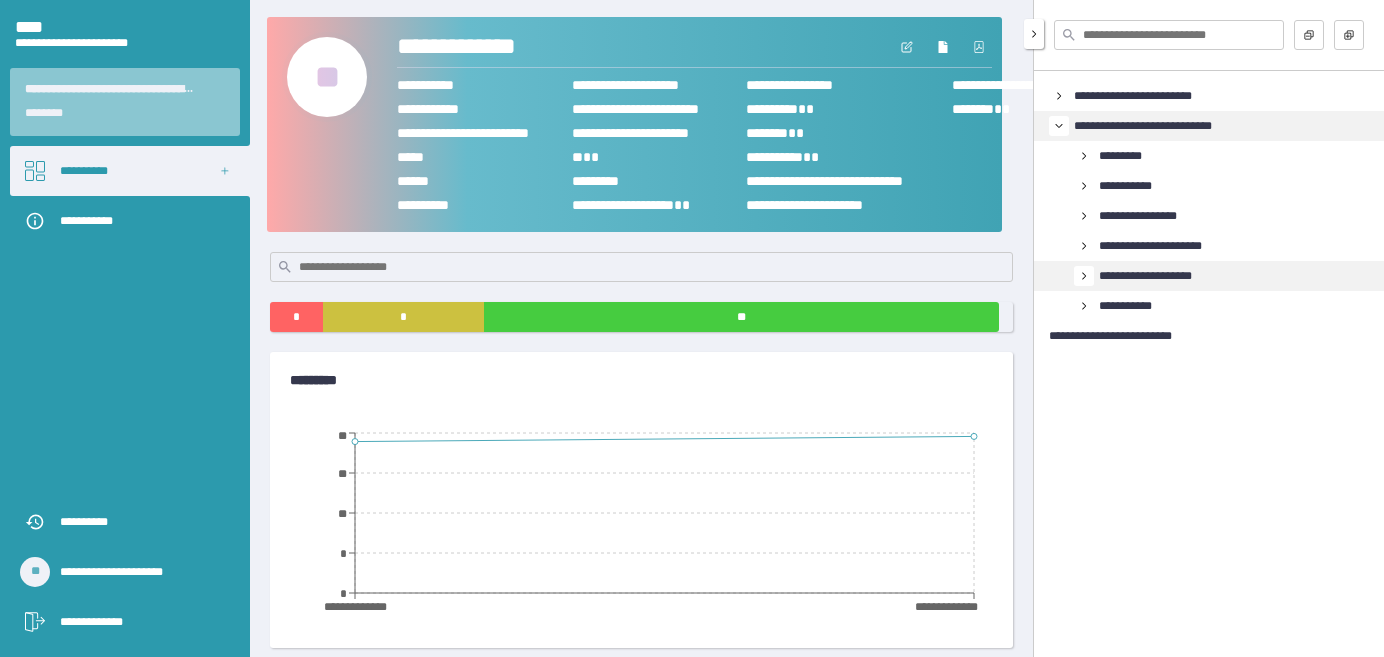 click 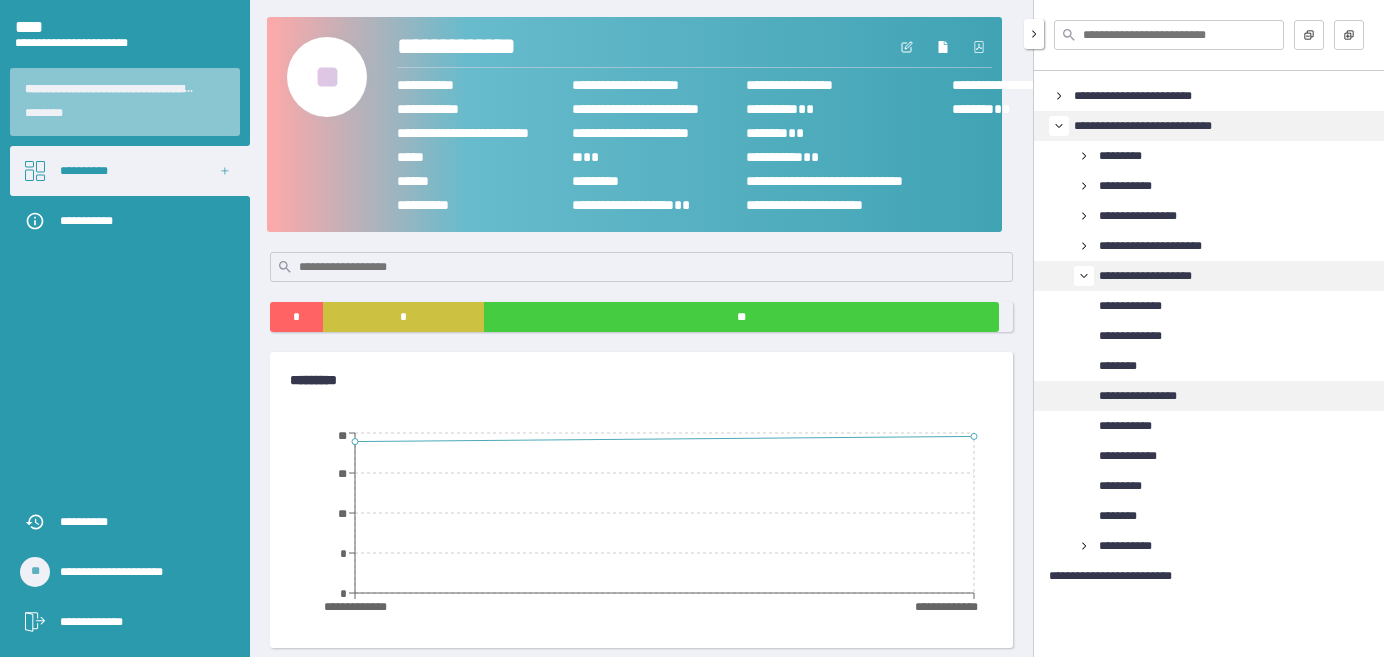 click on "**********" at bounding box center (1138, 396) 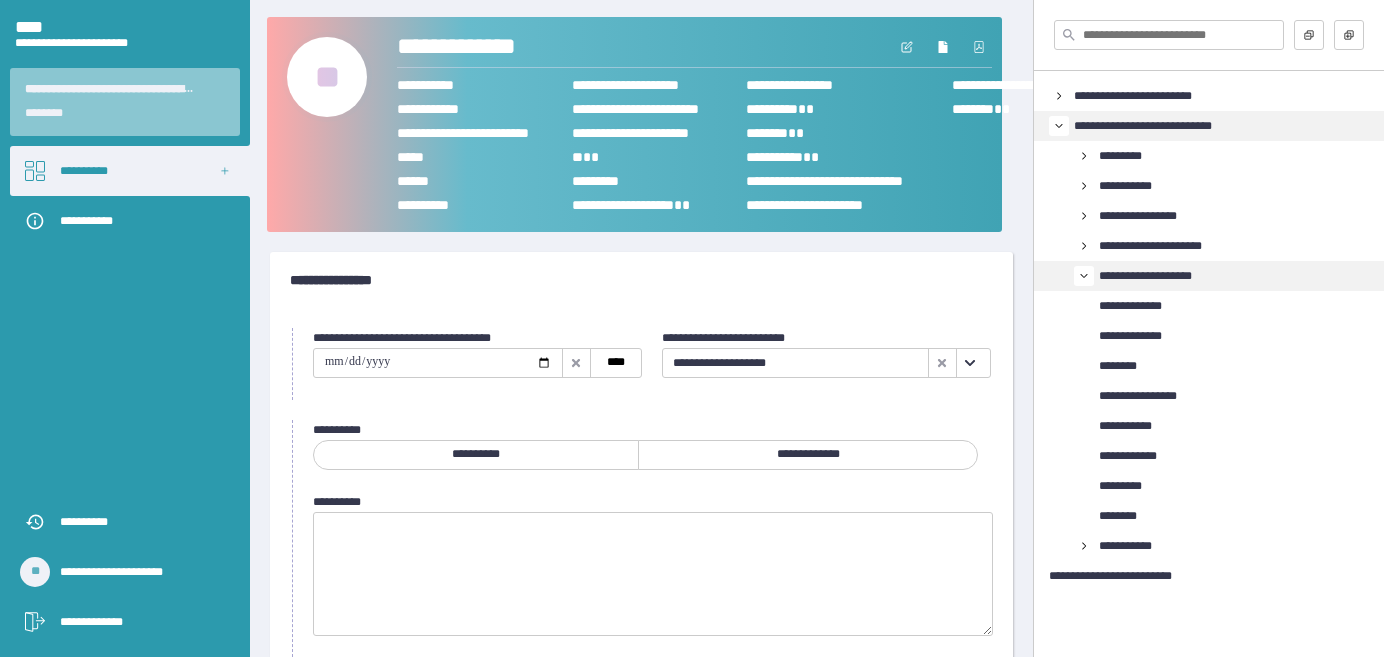 click 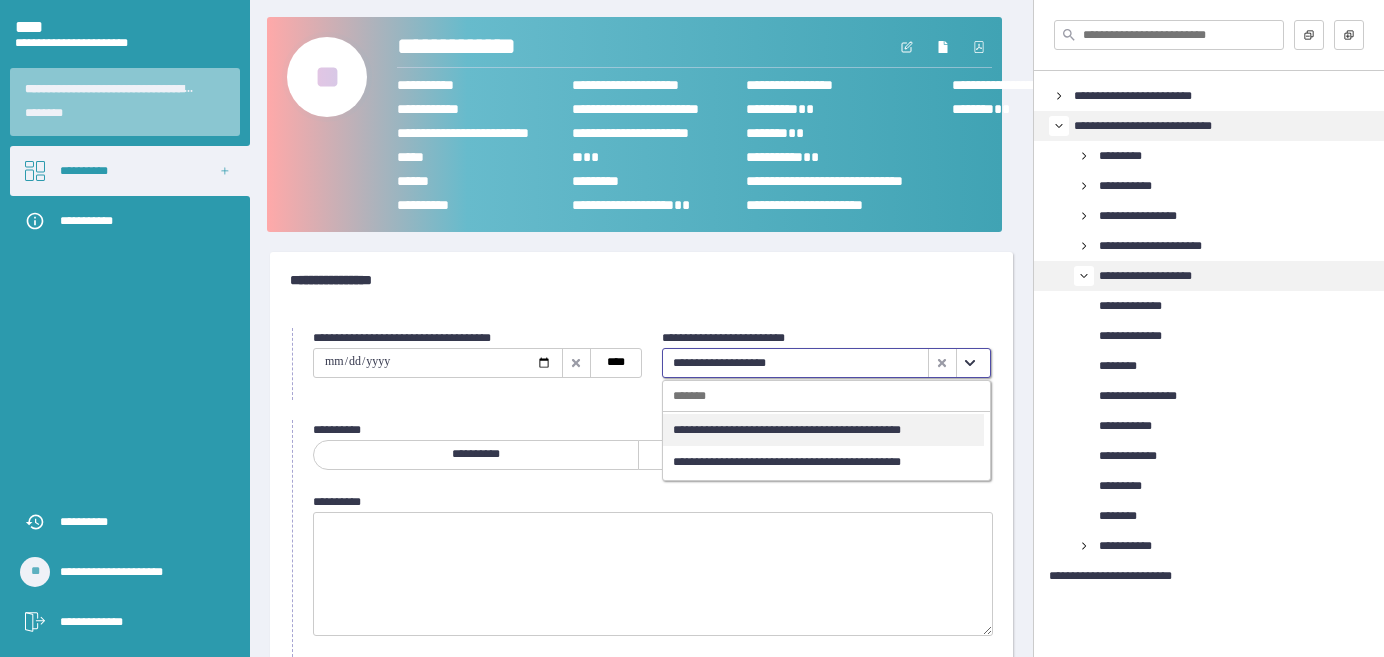 click on "**********" at bounding box center (787, 430) 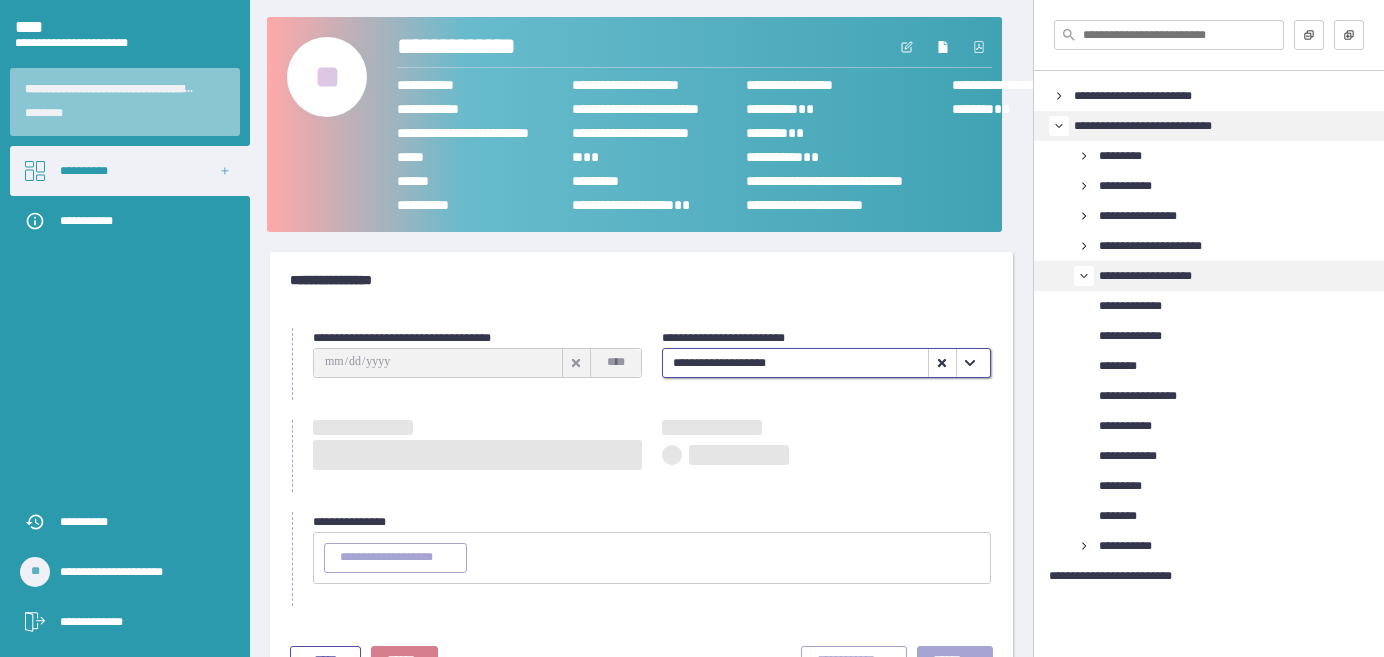 type on "**********" 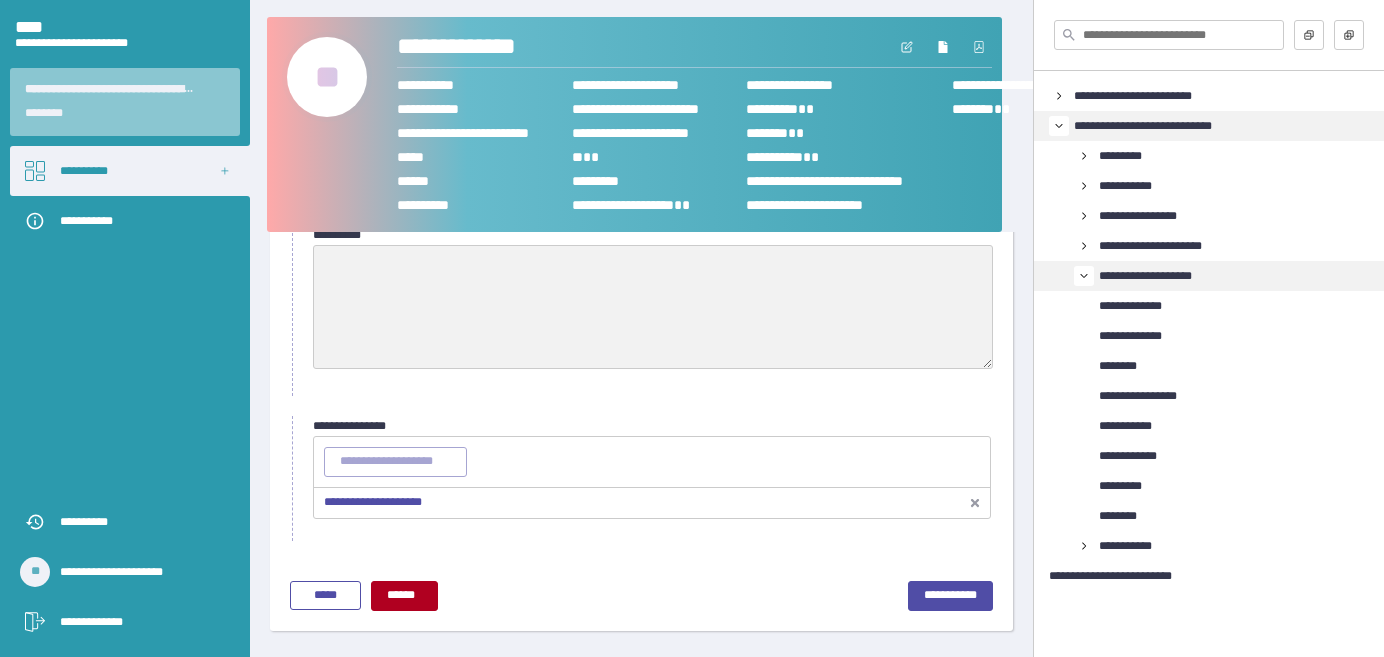 scroll, scrollTop: 271, scrollLeft: 0, axis: vertical 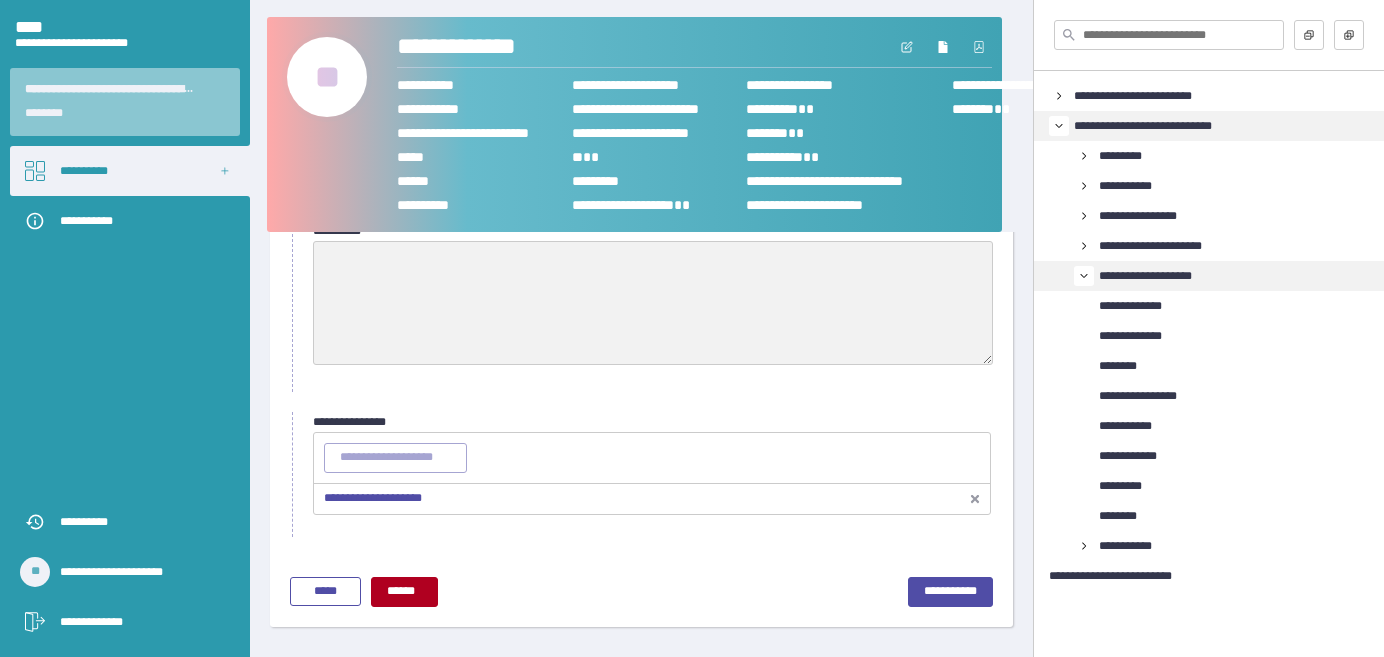 click on "**********" at bounding box center (373, 498) 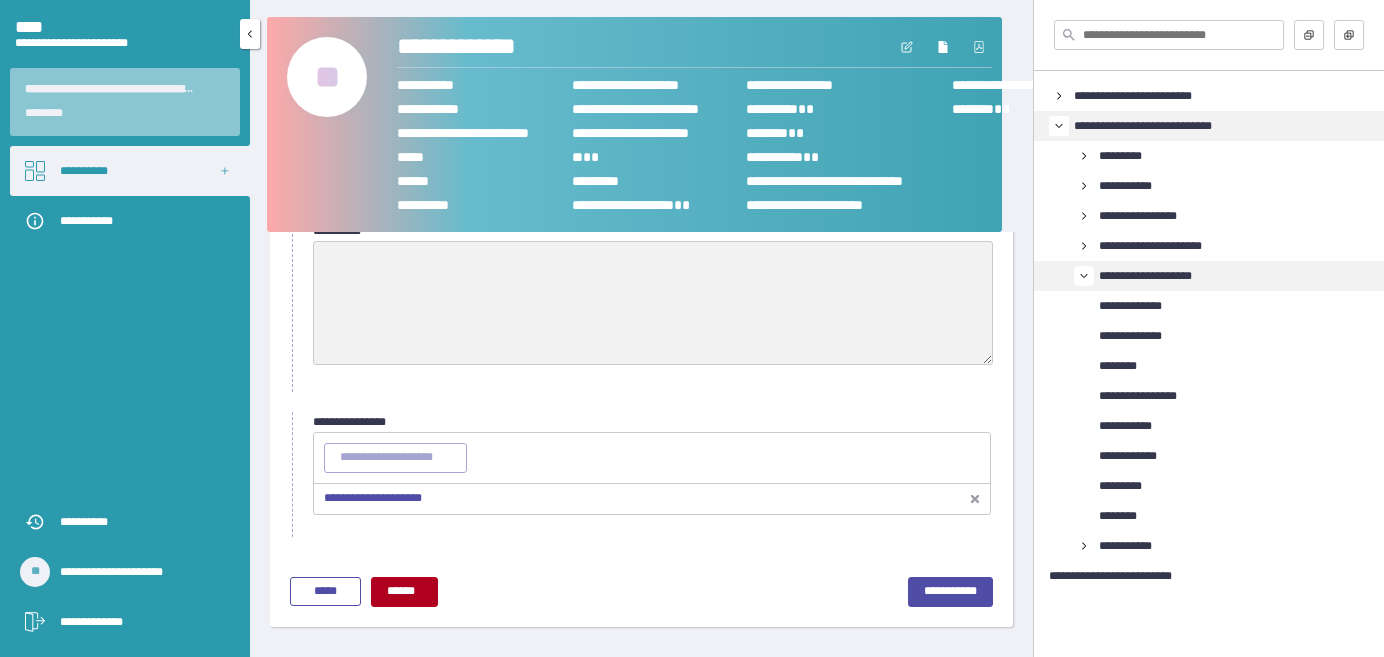click on "**********" at bounding box center (84, 171) 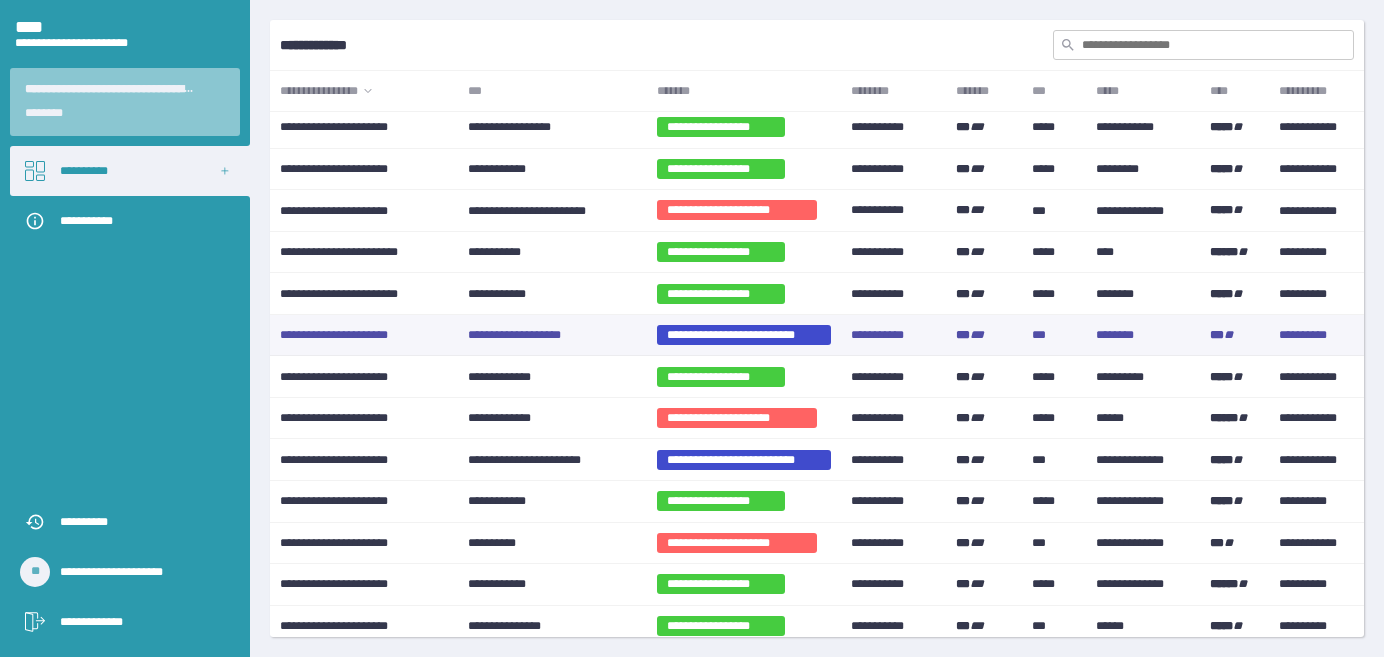 scroll, scrollTop: 636, scrollLeft: 0, axis: vertical 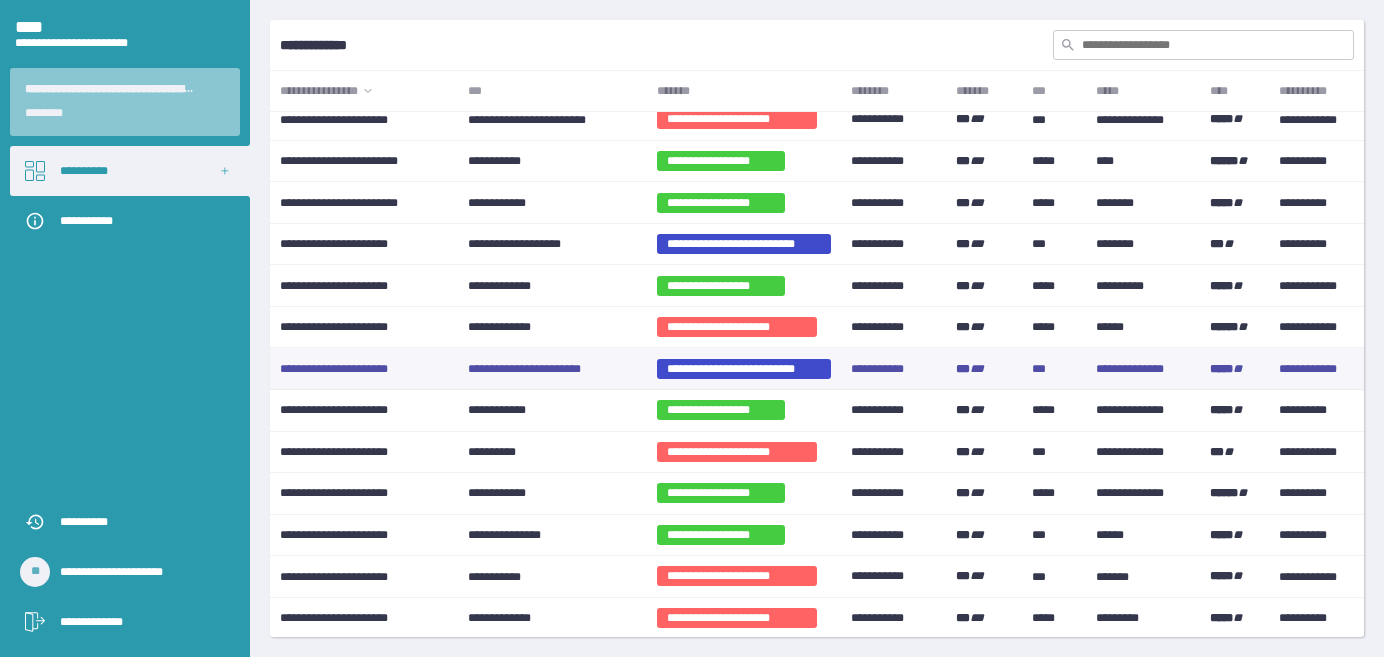 click on "**********" at bounding box center [524, 368] 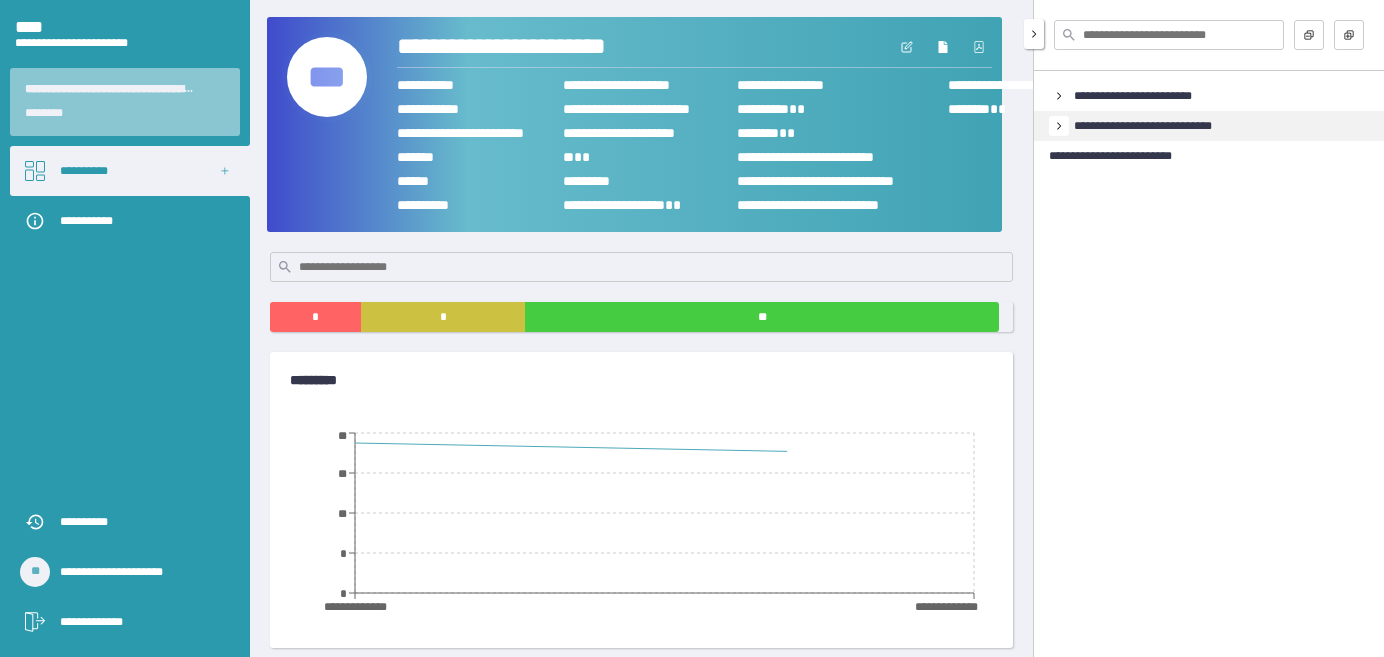 click 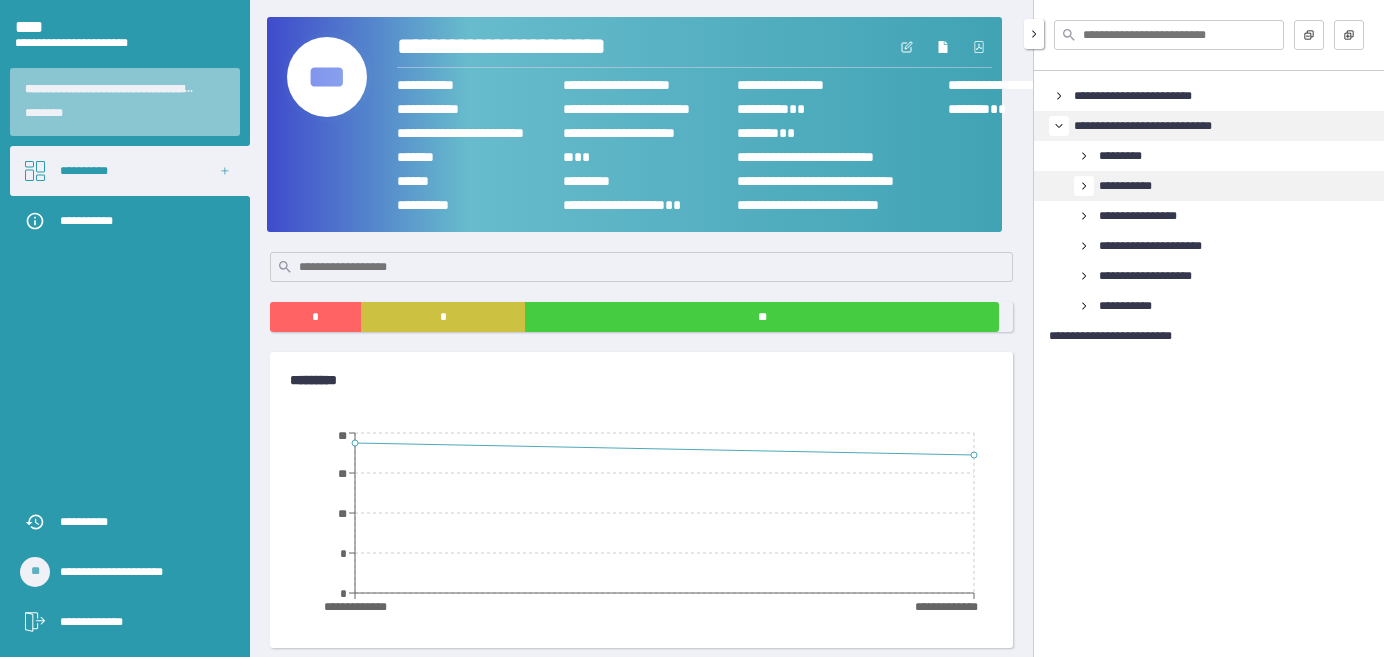 click 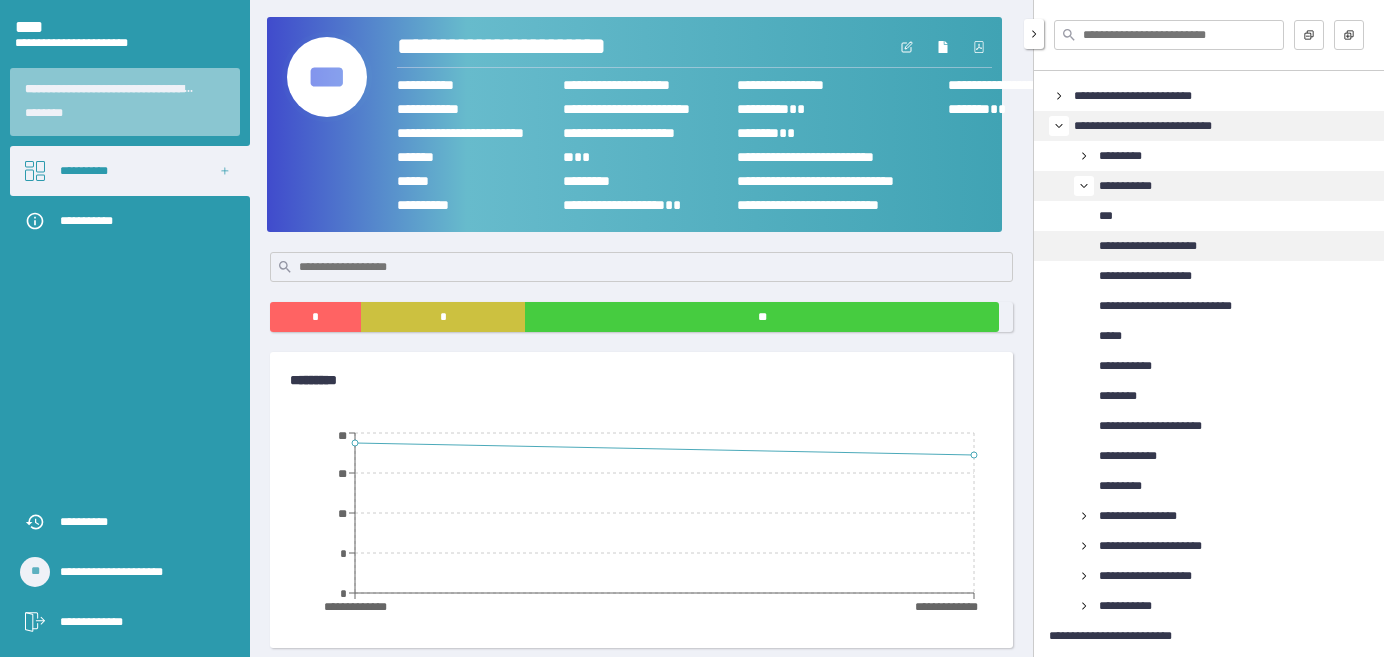 click on "**********" at bounding box center (1148, 246) 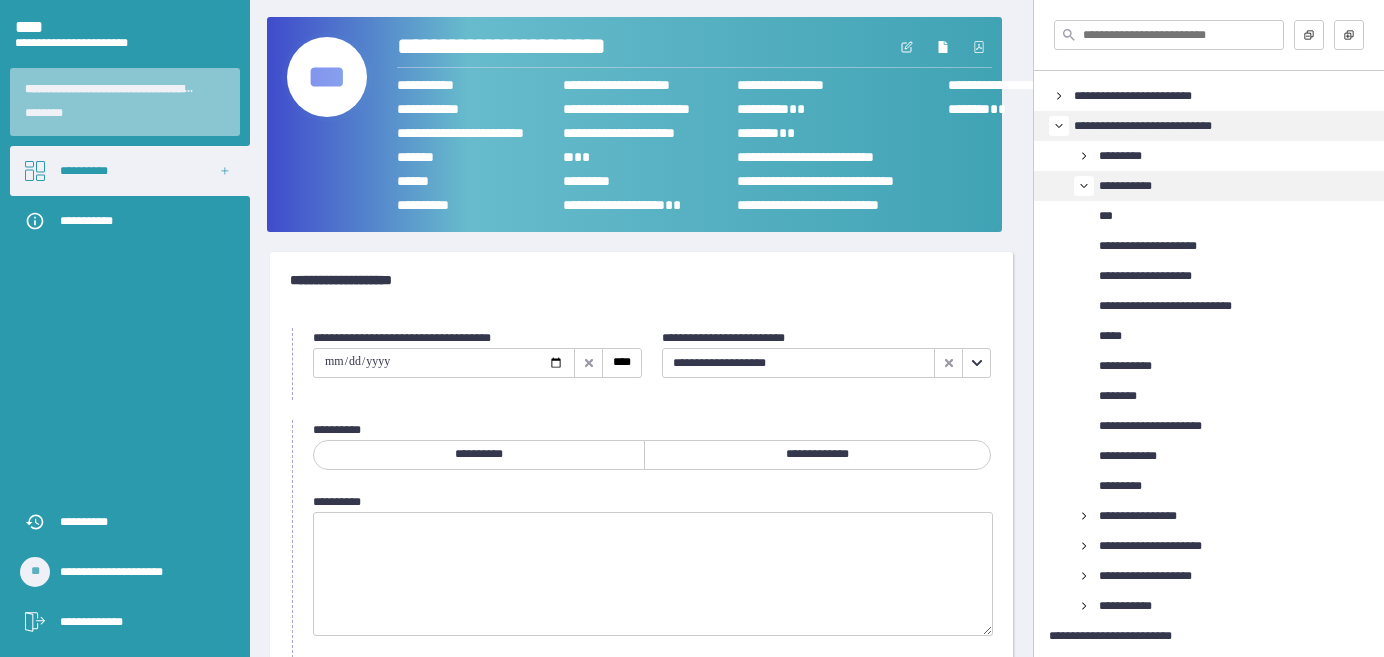click 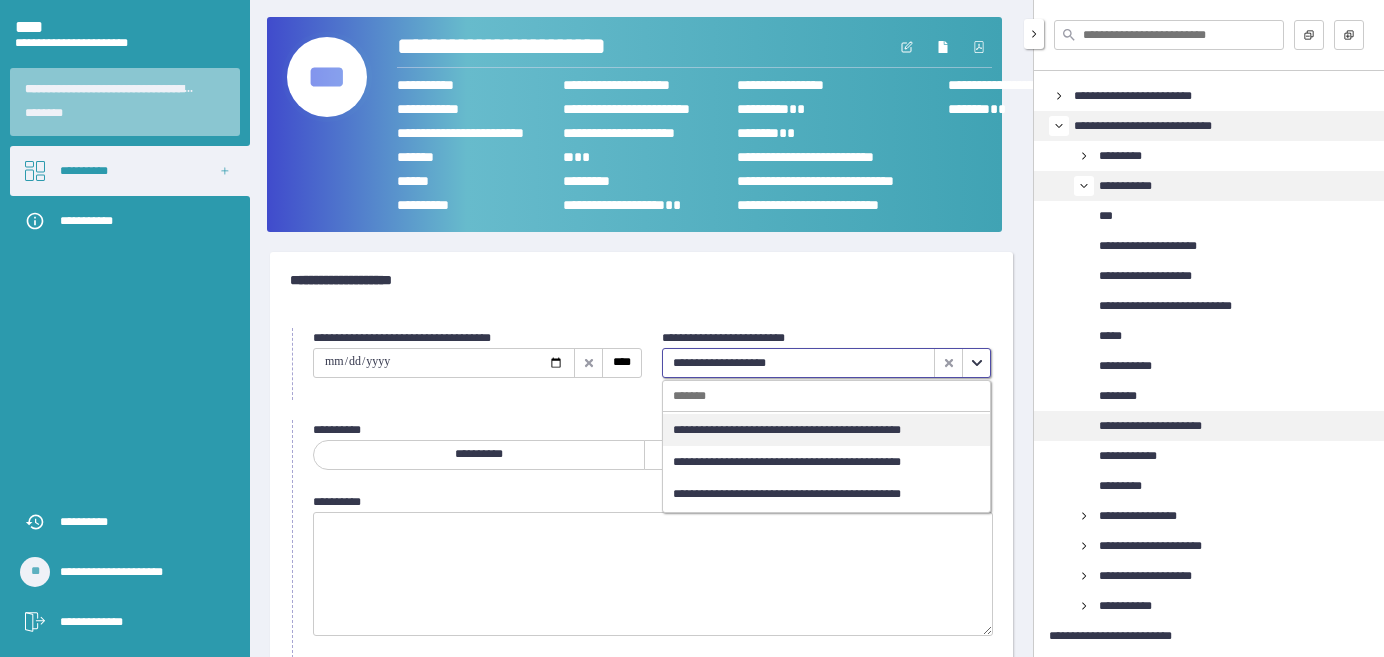 click on "**********" at bounding box center [1150, 426] 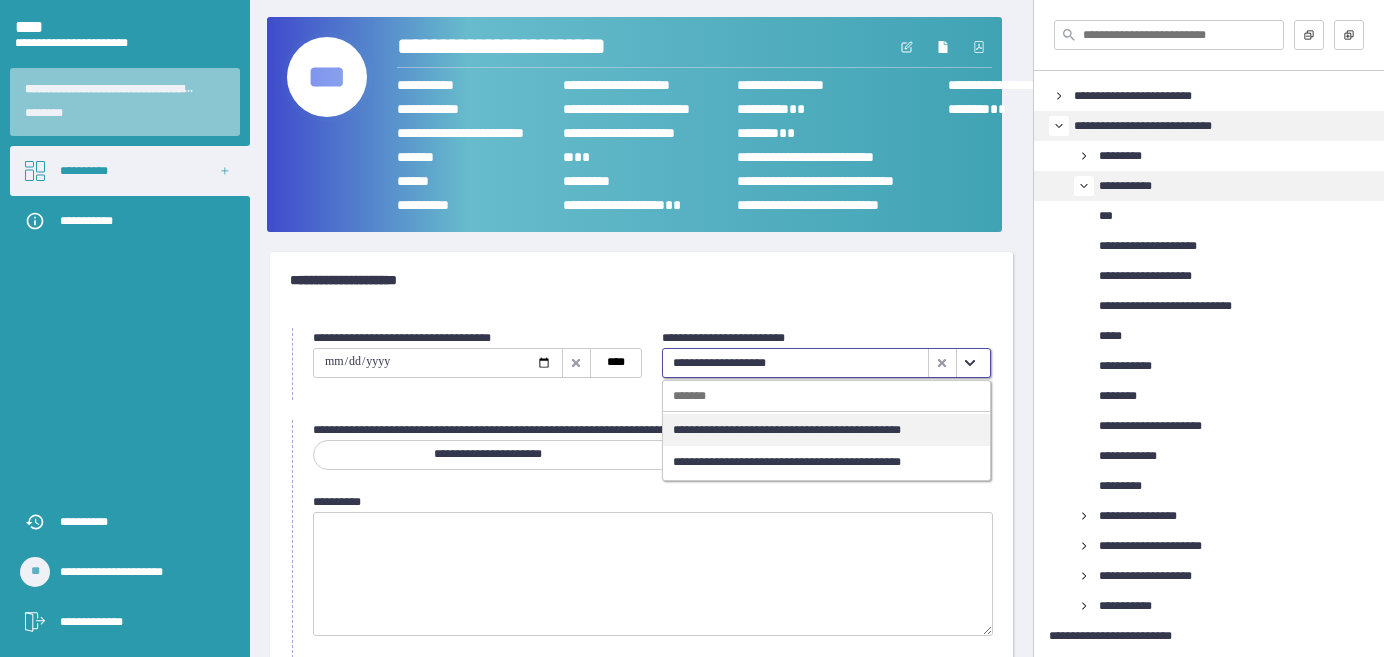 click 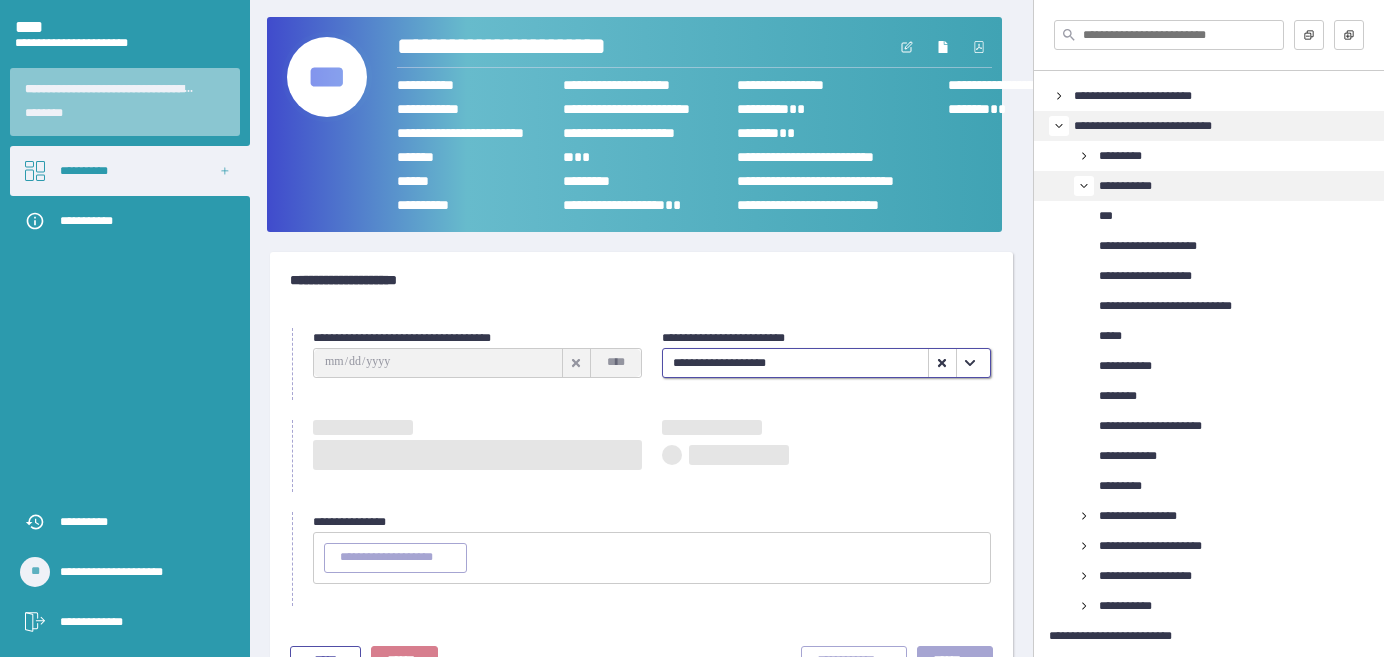 type on "**********" 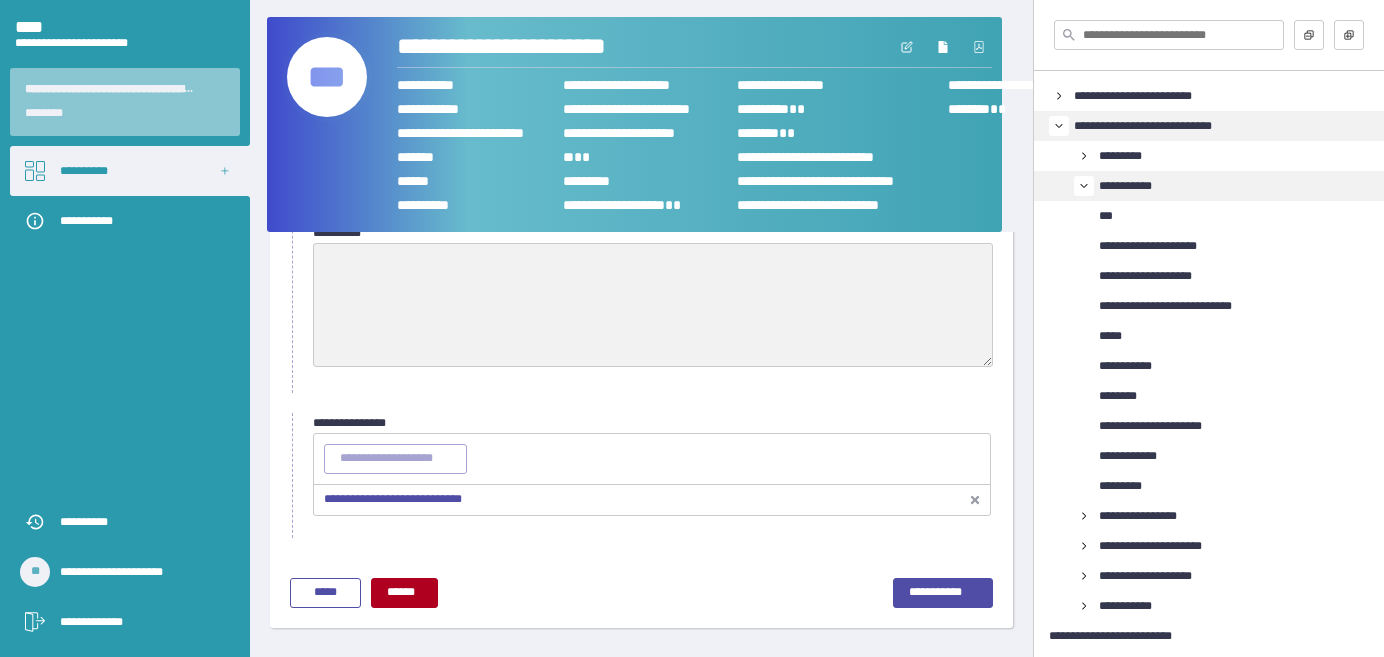 scroll, scrollTop: 271, scrollLeft: 0, axis: vertical 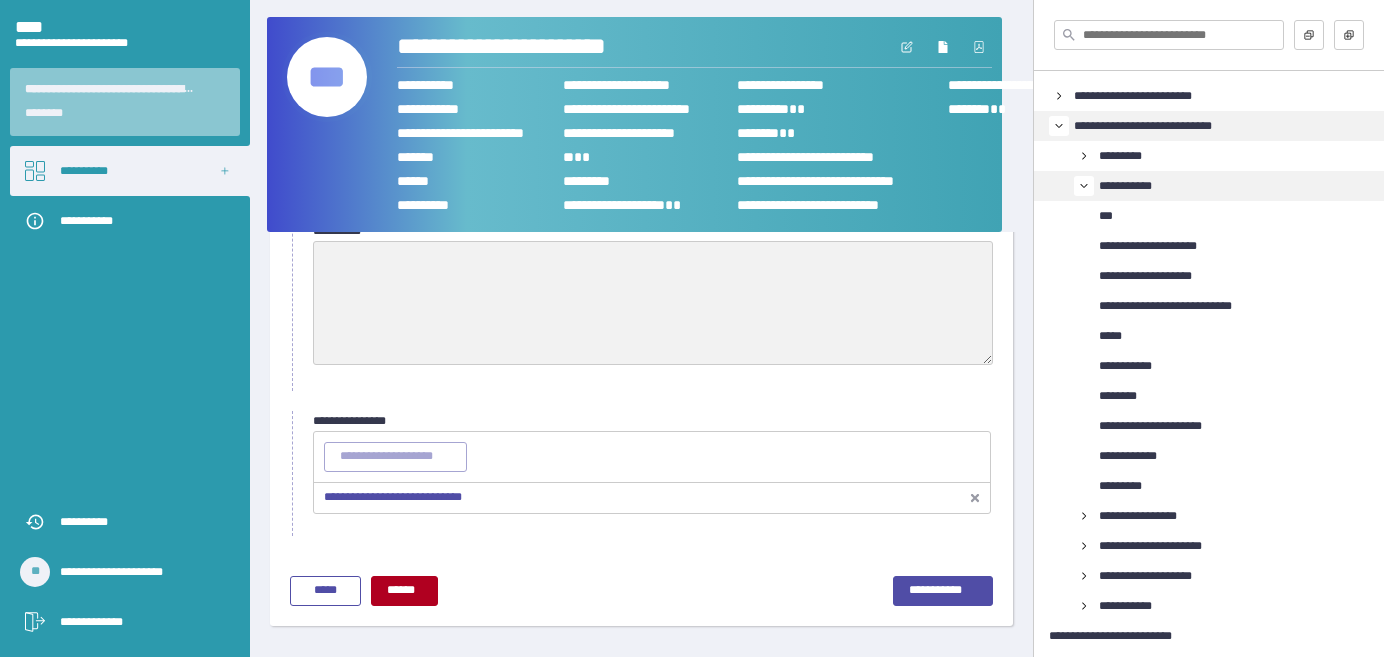 click on "**********" at bounding box center (393, 497) 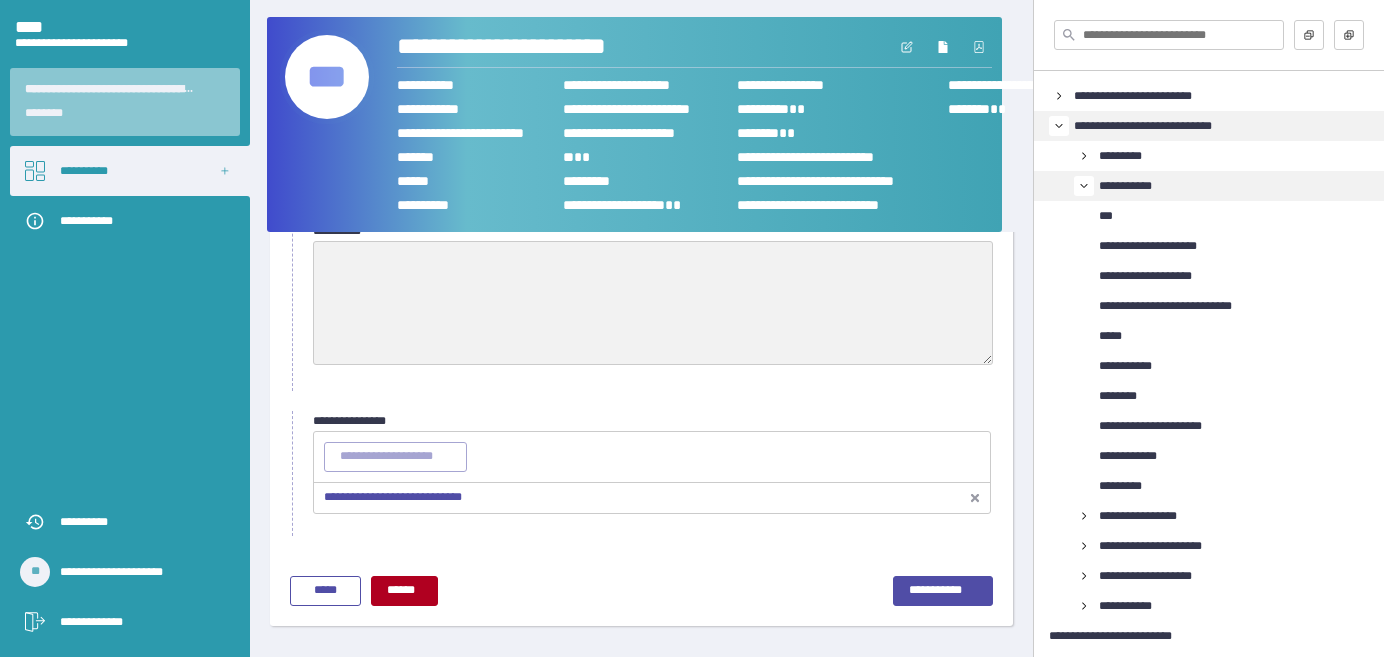 click on "***" at bounding box center (327, 77) 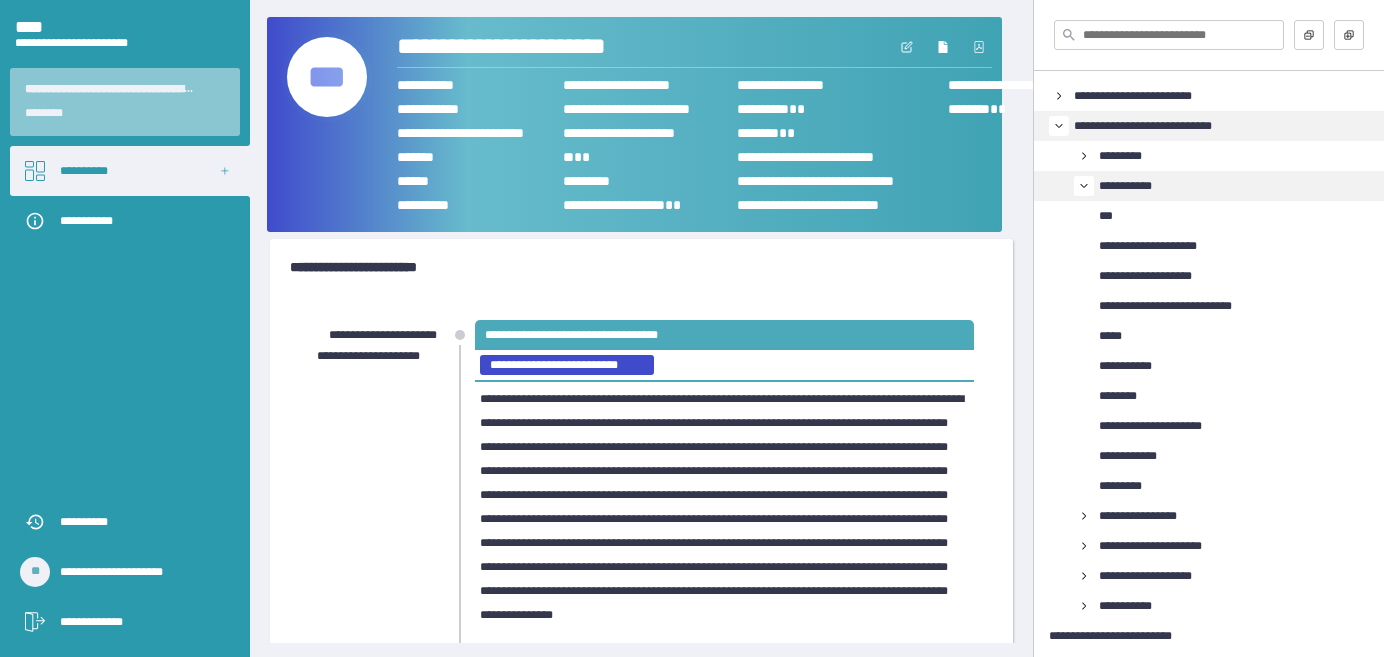 scroll, scrollTop: 0, scrollLeft: 0, axis: both 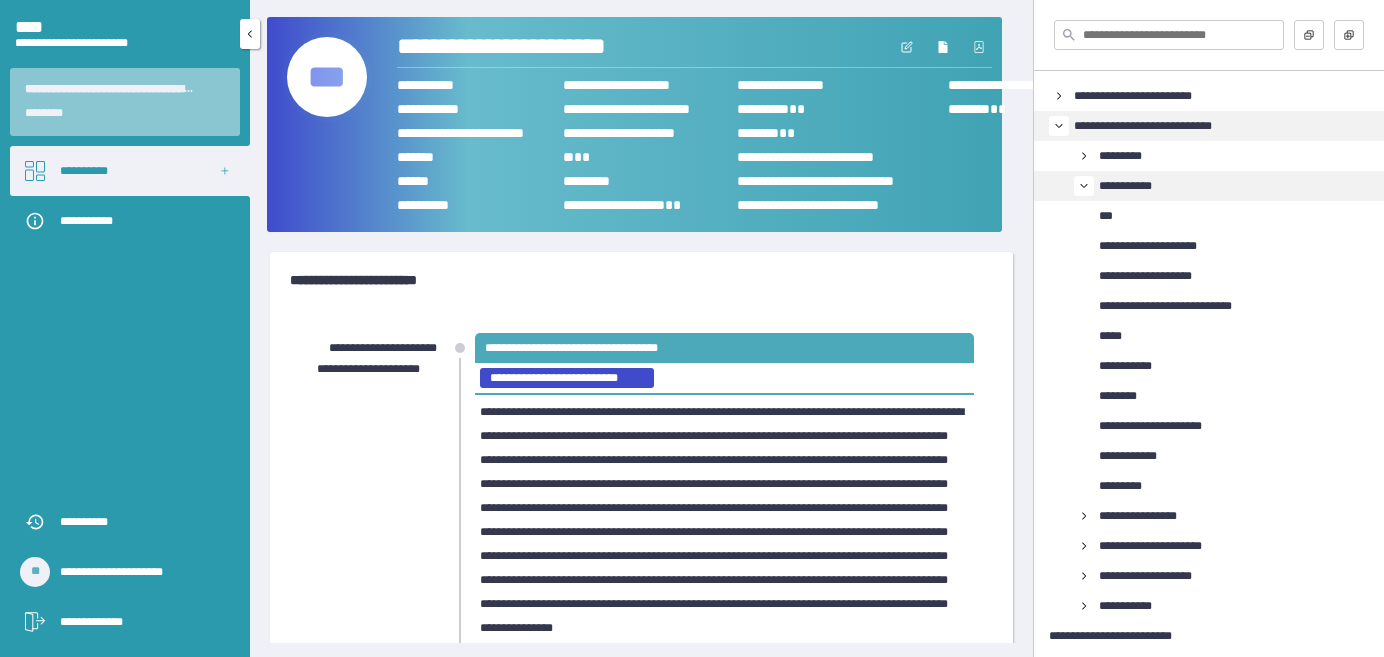 click on "**********" at bounding box center [84, 171] 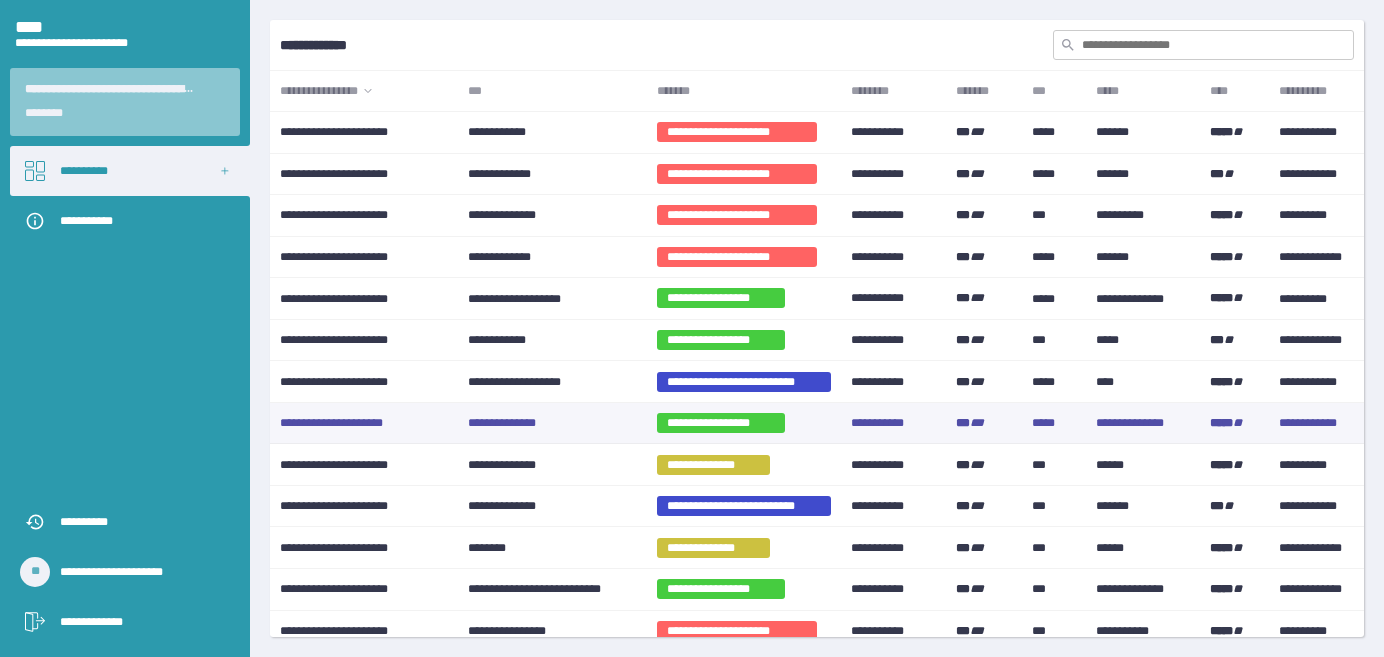 click on "**********" at bounding box center [502, 423] 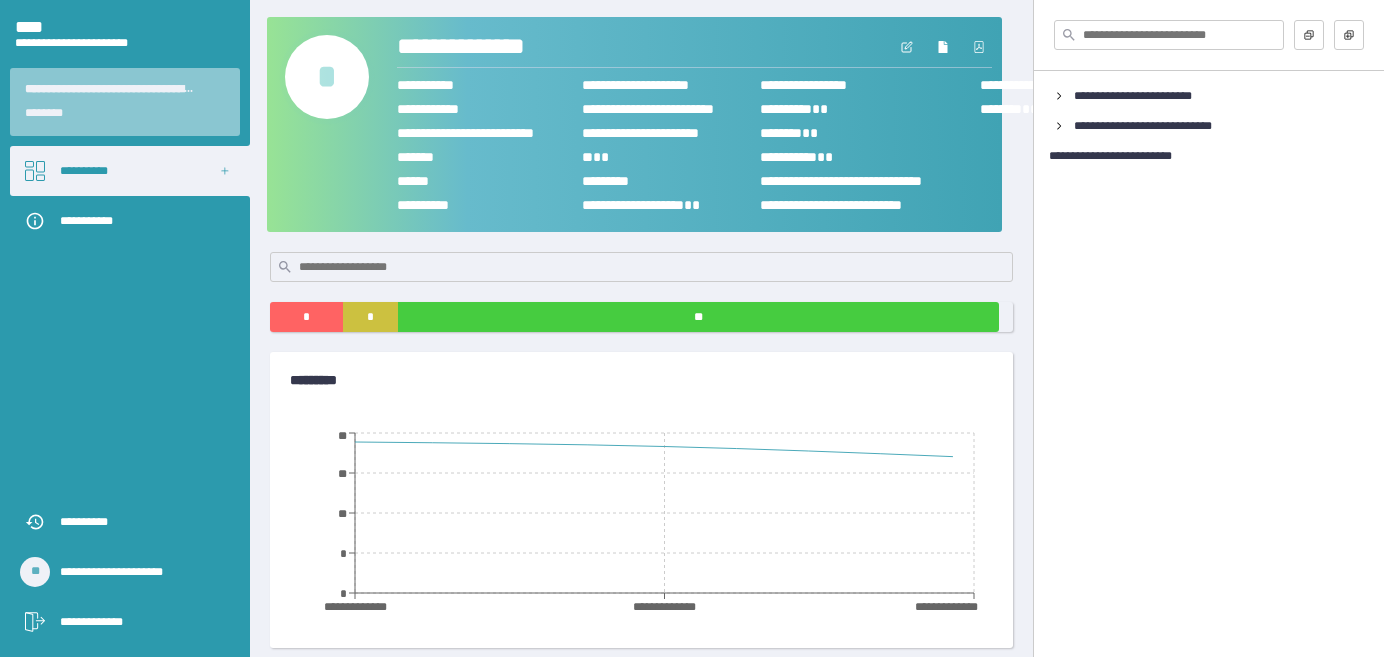 click on "*" at bounding box center (327, 77) 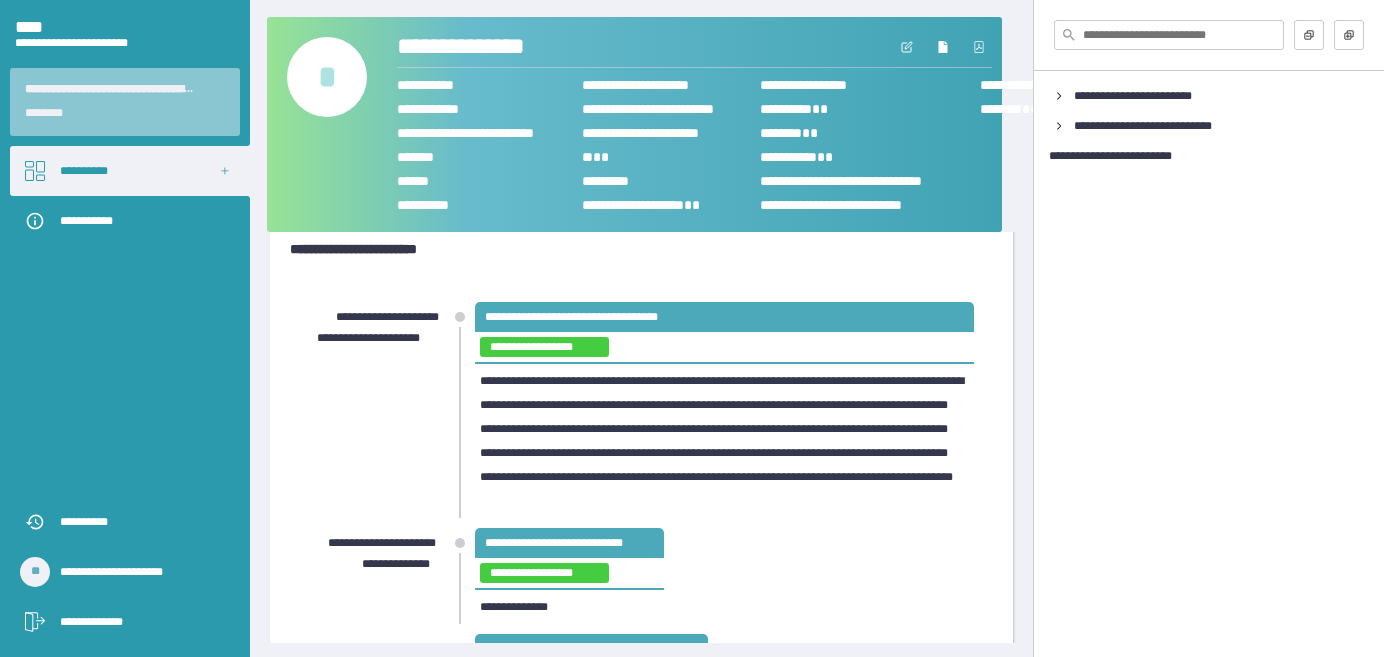 scroll, scrollTop: 0, scrollLeft: 0, axis: both 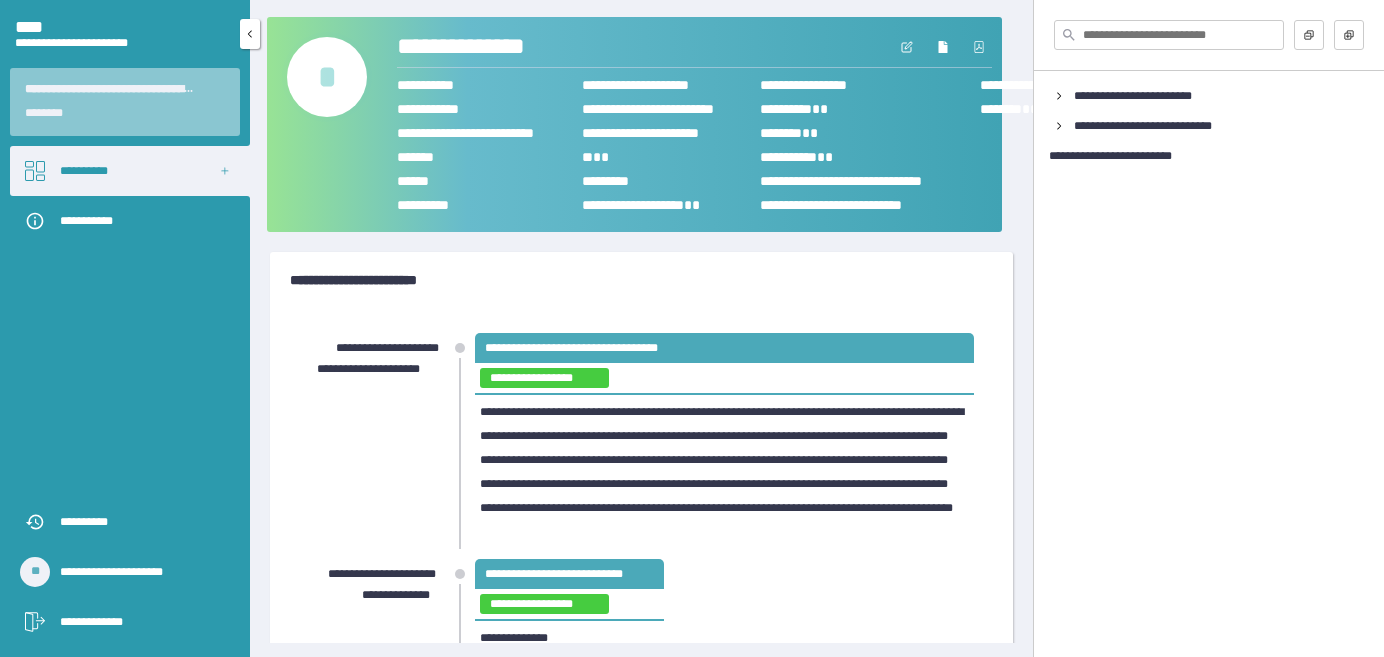 click on "**********" at bounding box center (84, 171) 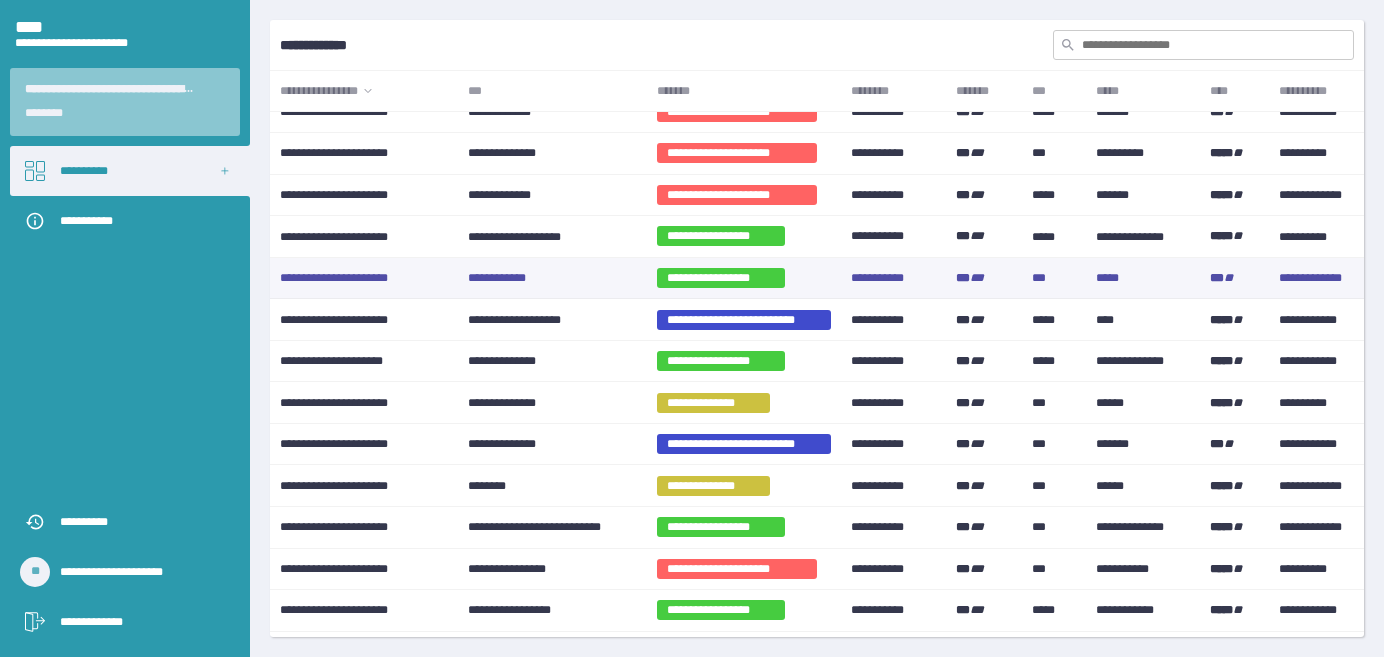 scroll, scrollTop: 90, scrollLeft: 0, axis: vertical 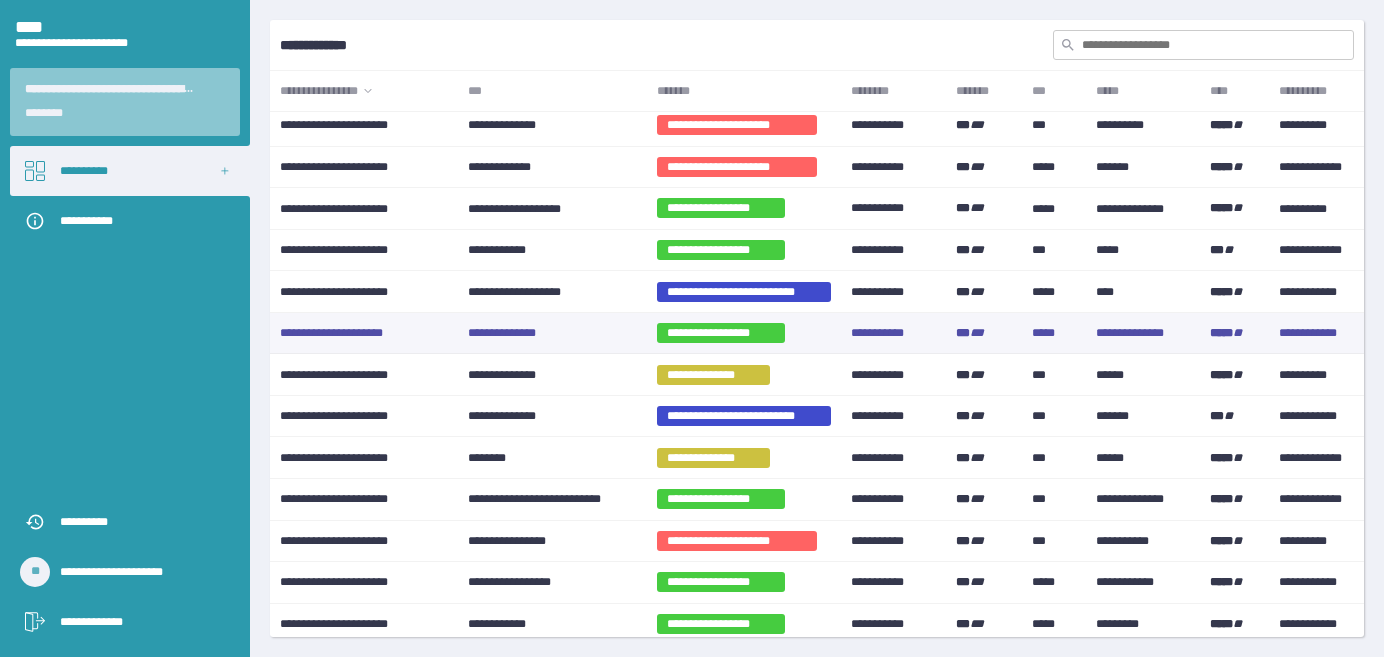 click on "**********" at bounding box center (502, 333) 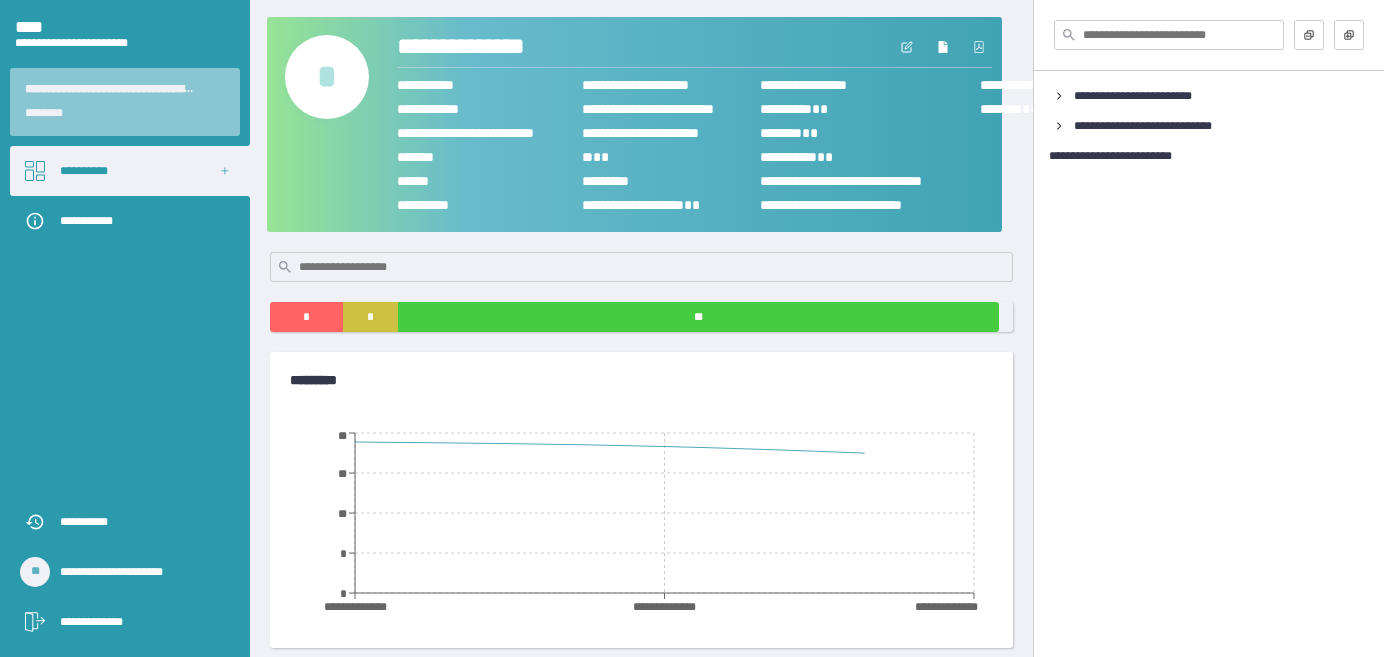 click on "*" at bounding box center [327, 77] 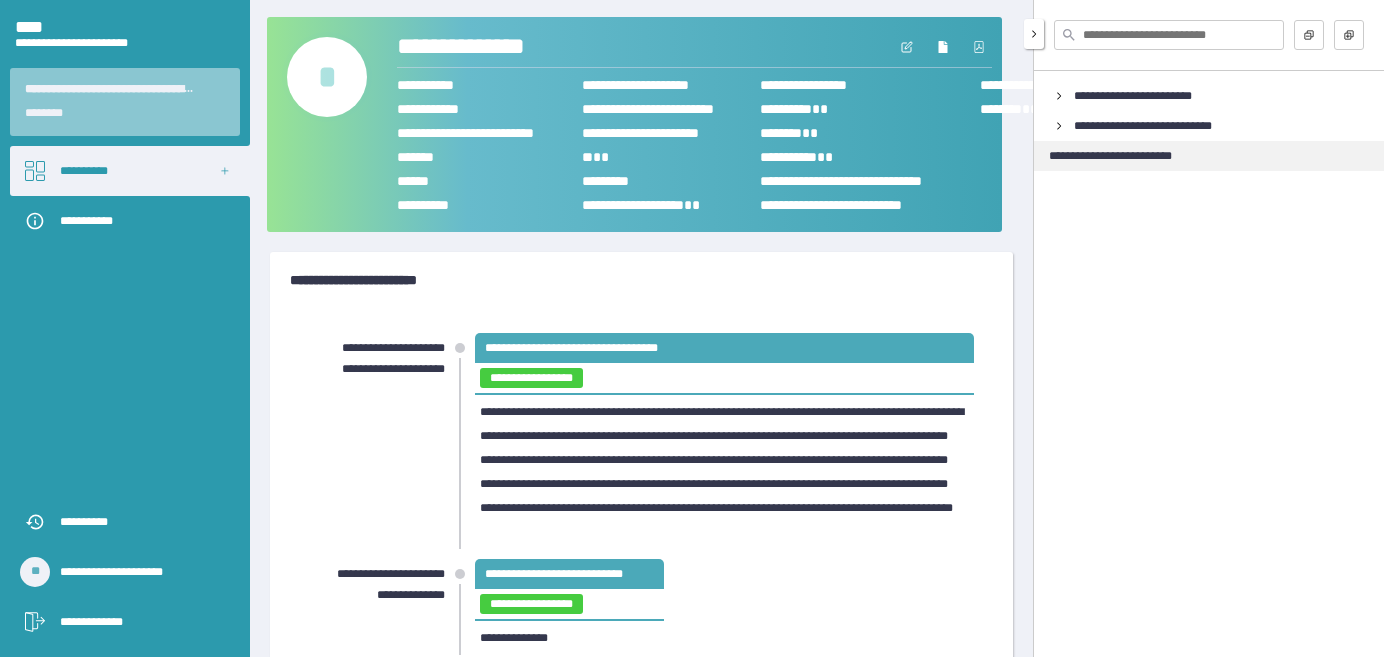 click on "**********" at bounding box center (1110, 156) 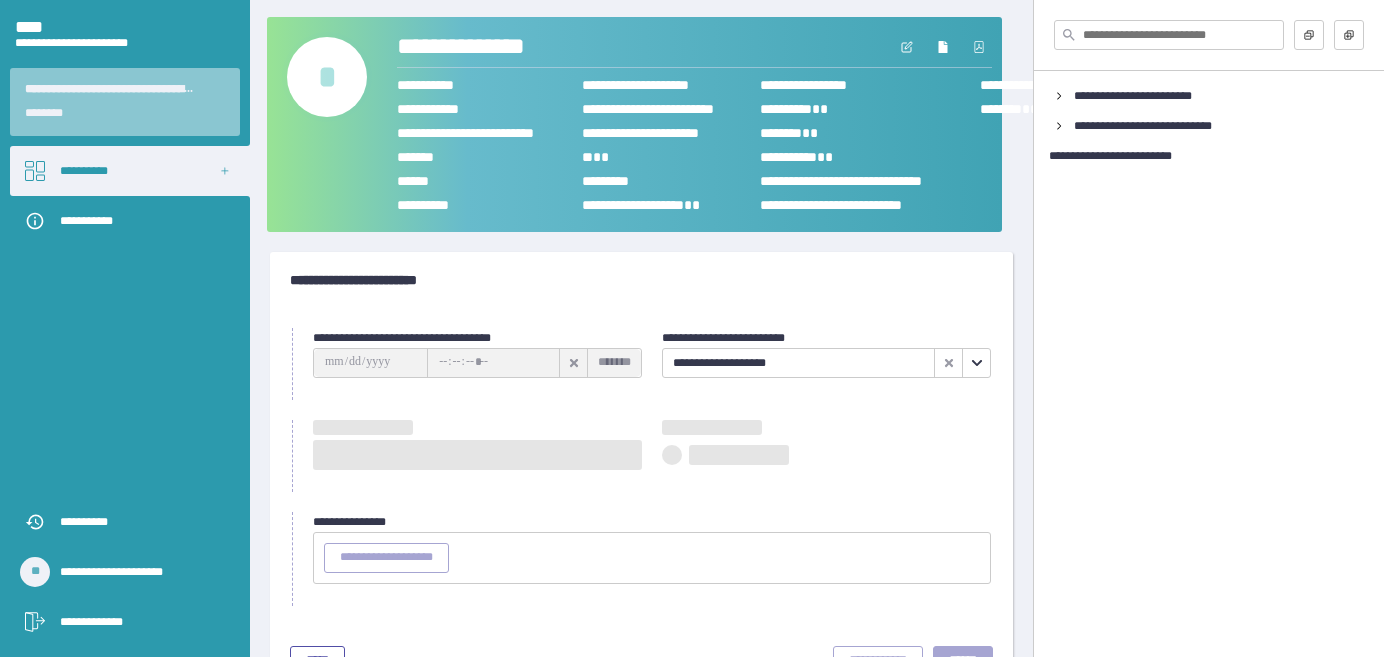 type on "**********" 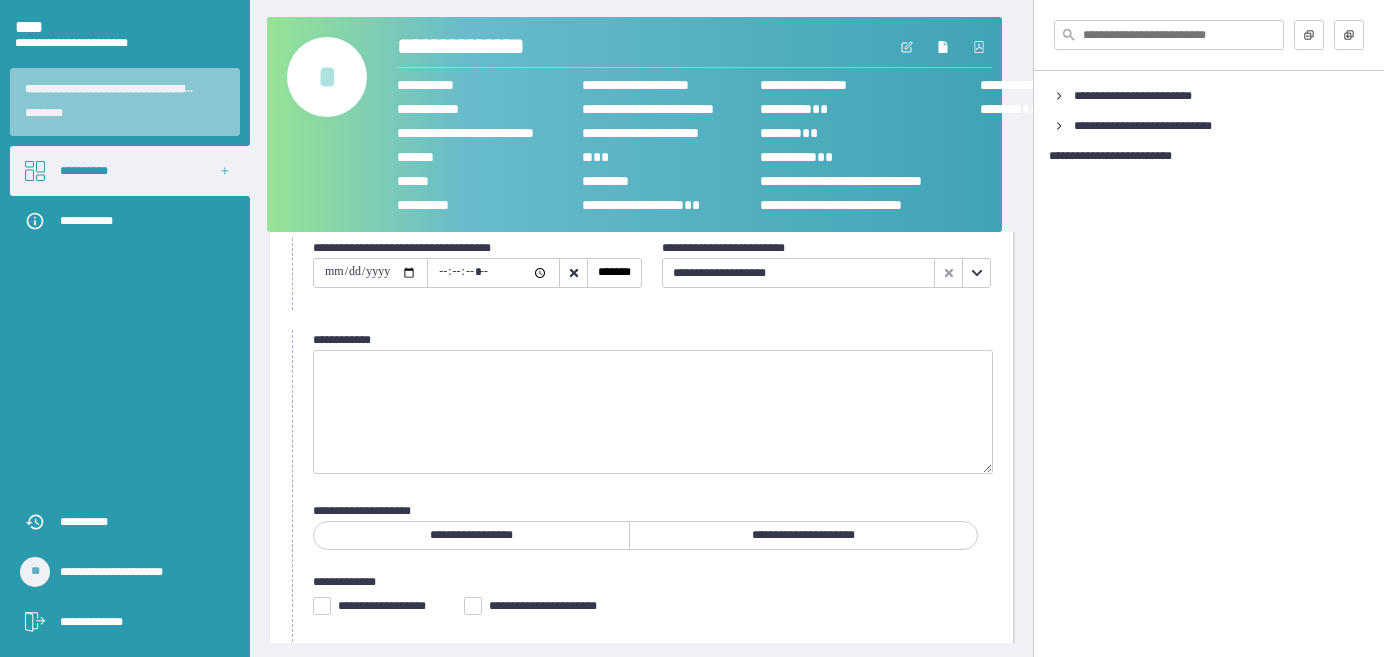scroll, scrollTop: 181, scrollLeft: 0, axis: vertical 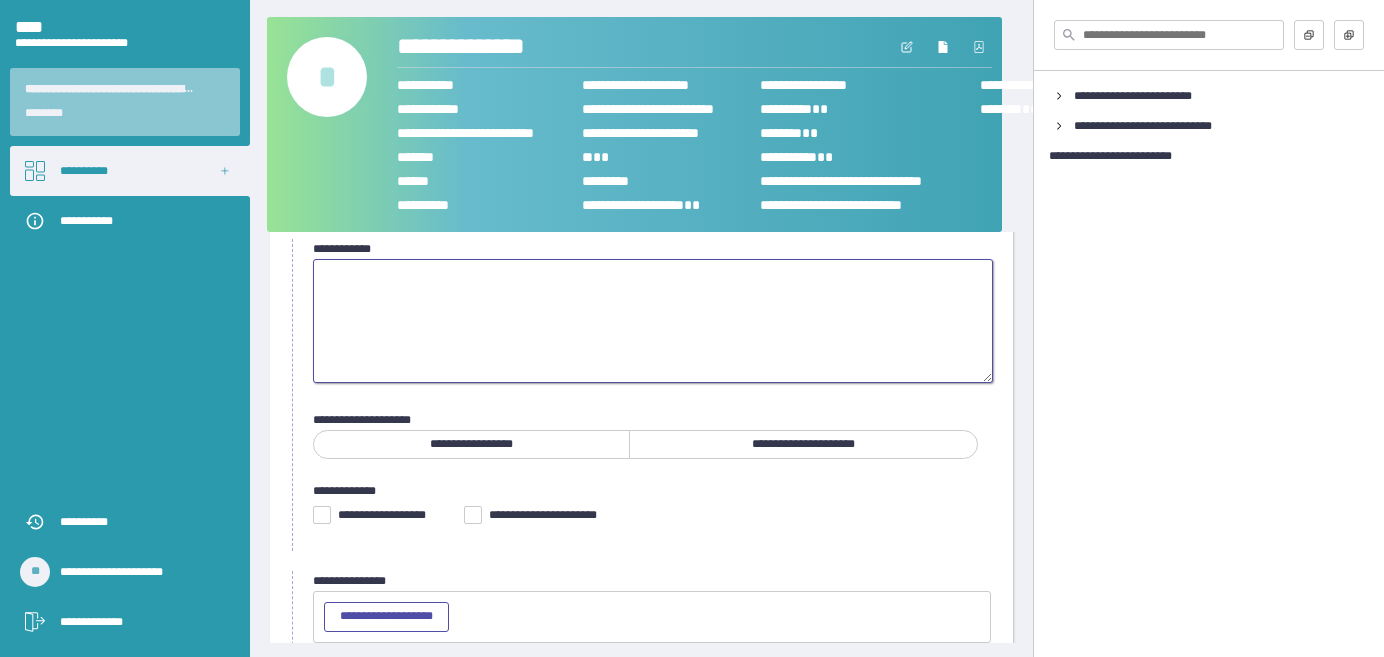 click at bounding box center [653, 321] 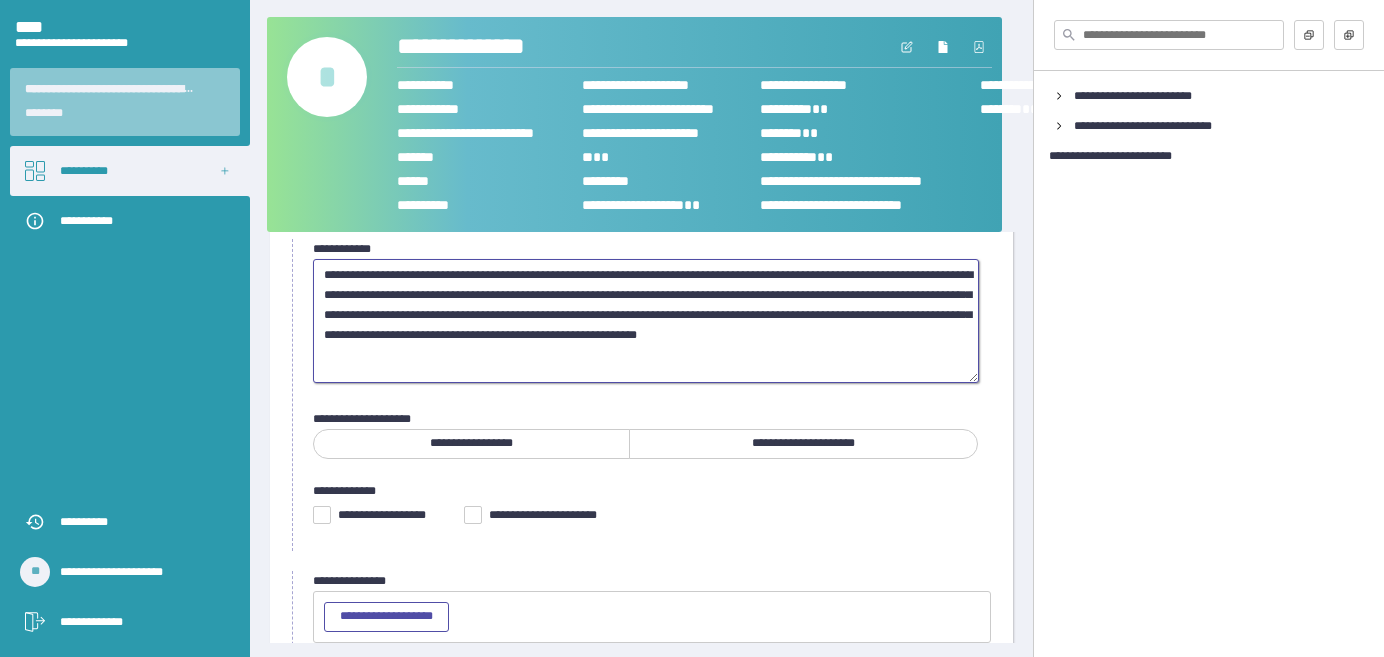 scroll, scrollTop: 272, scrollLeft: 0, axis: vertical 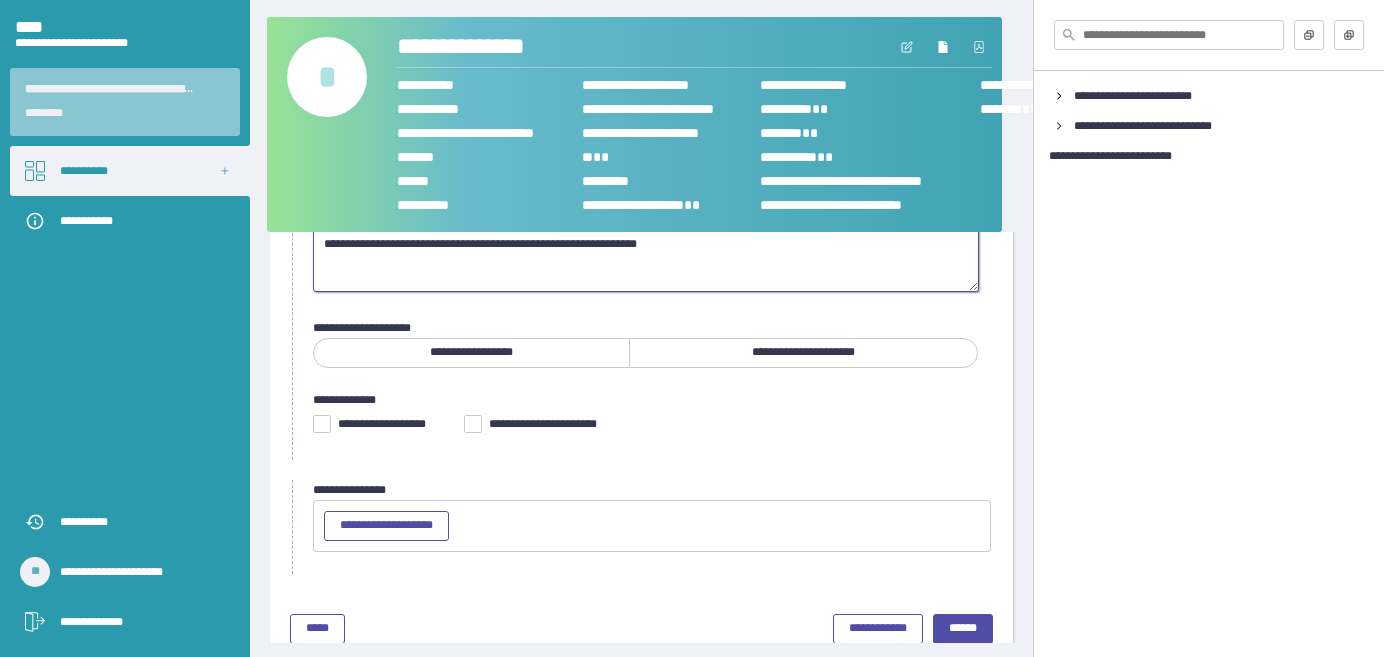 type on "**********" 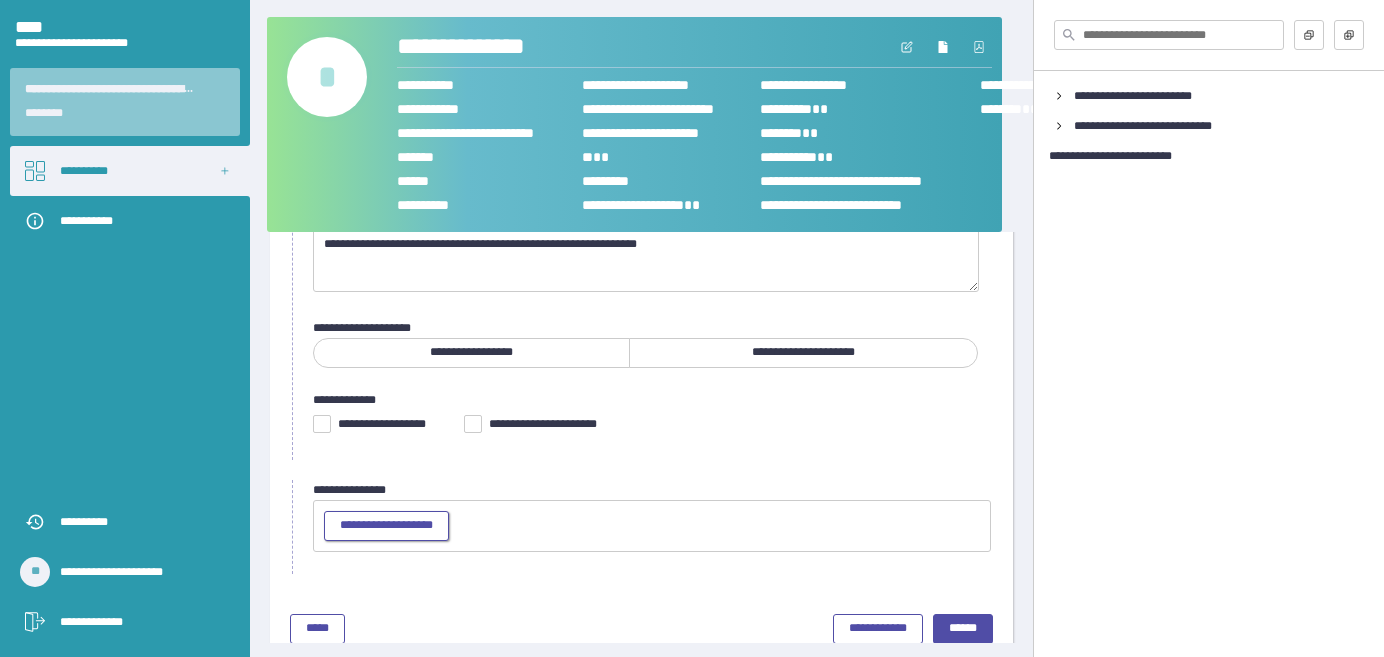 click on "**********" at bounding box center (386, 525) 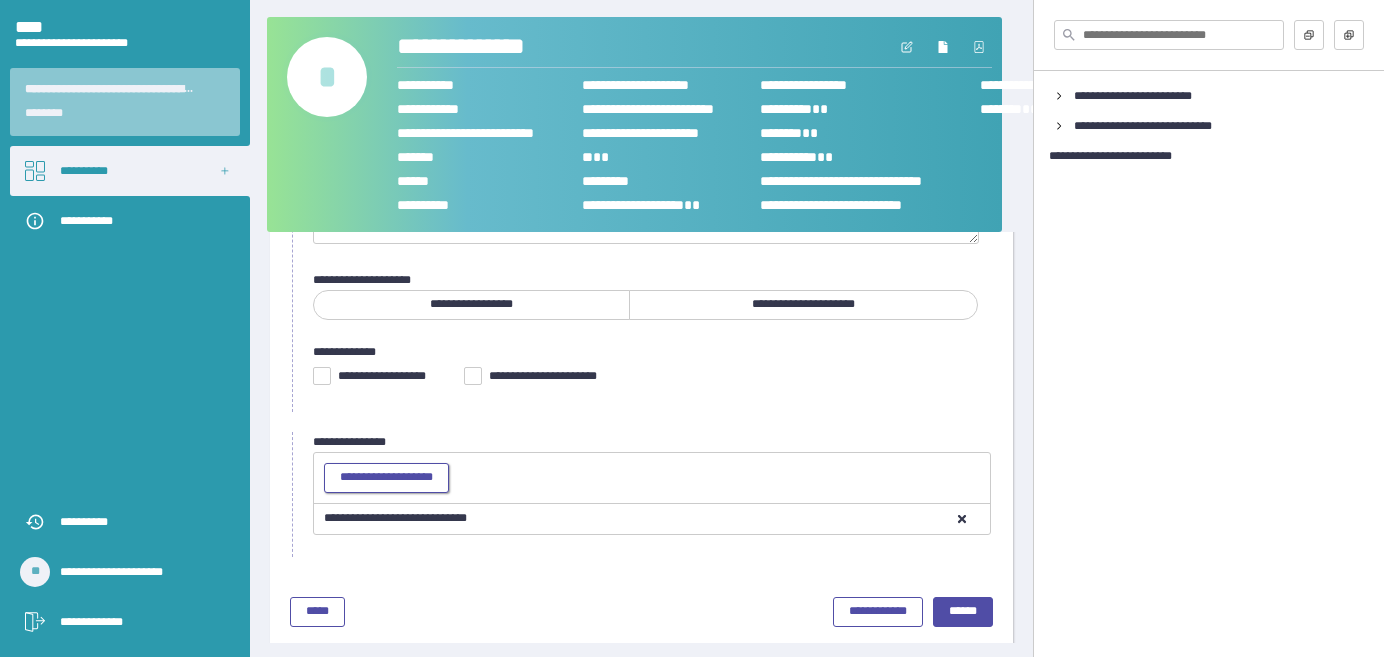 scroll, scrollTop: 341, scrollLeft: 0, axis: vertical 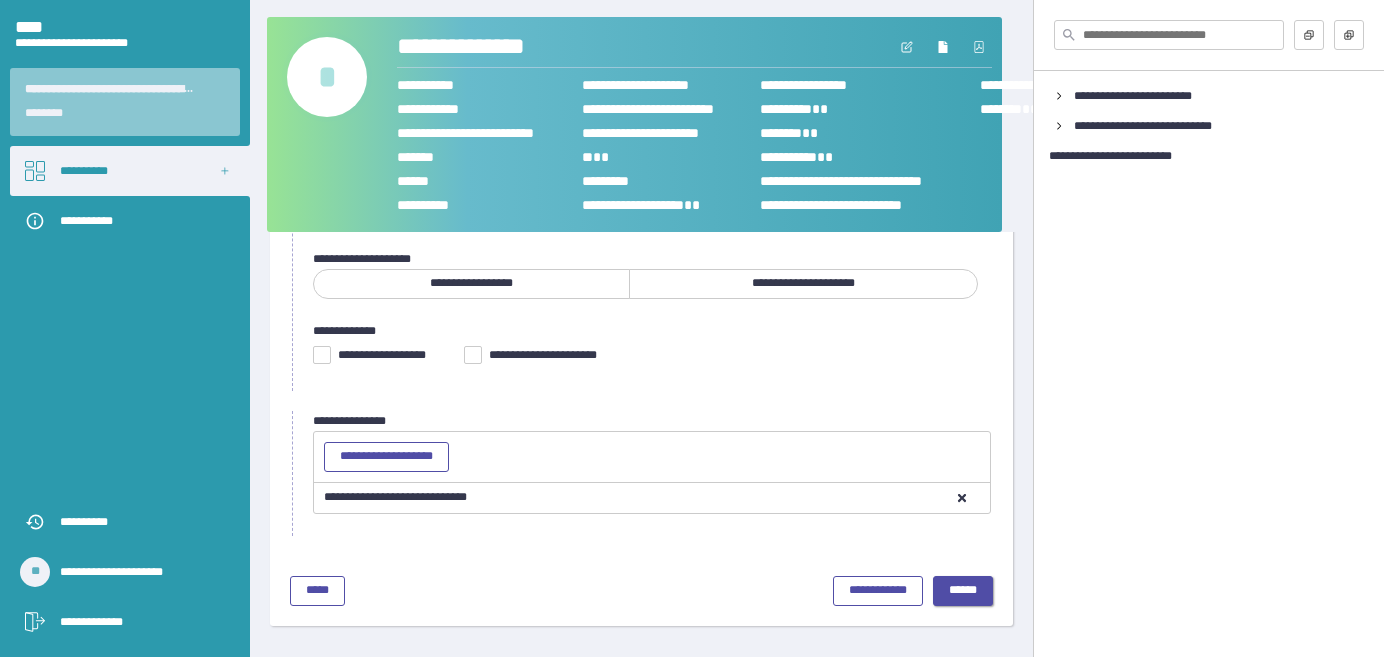 click on "******" at bounding box center (963, 590) 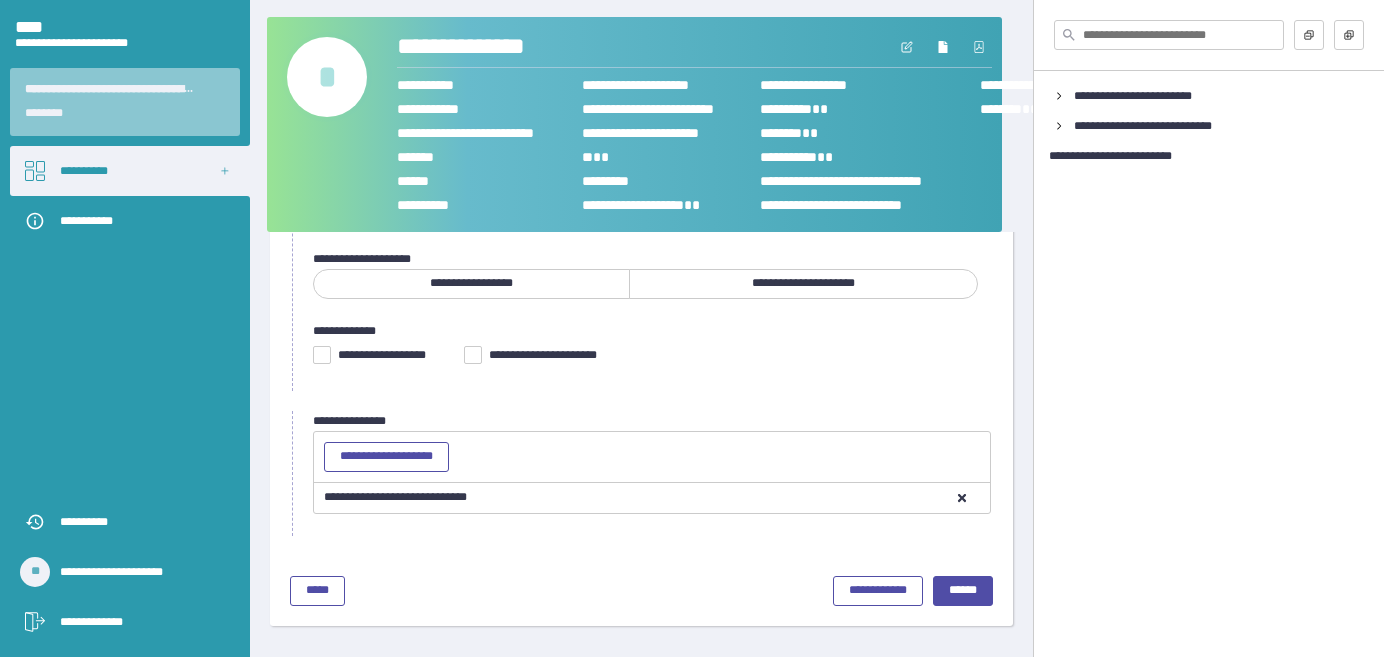 scroll, scrollTop: 92, scrollLeft: 0, axis: vertical 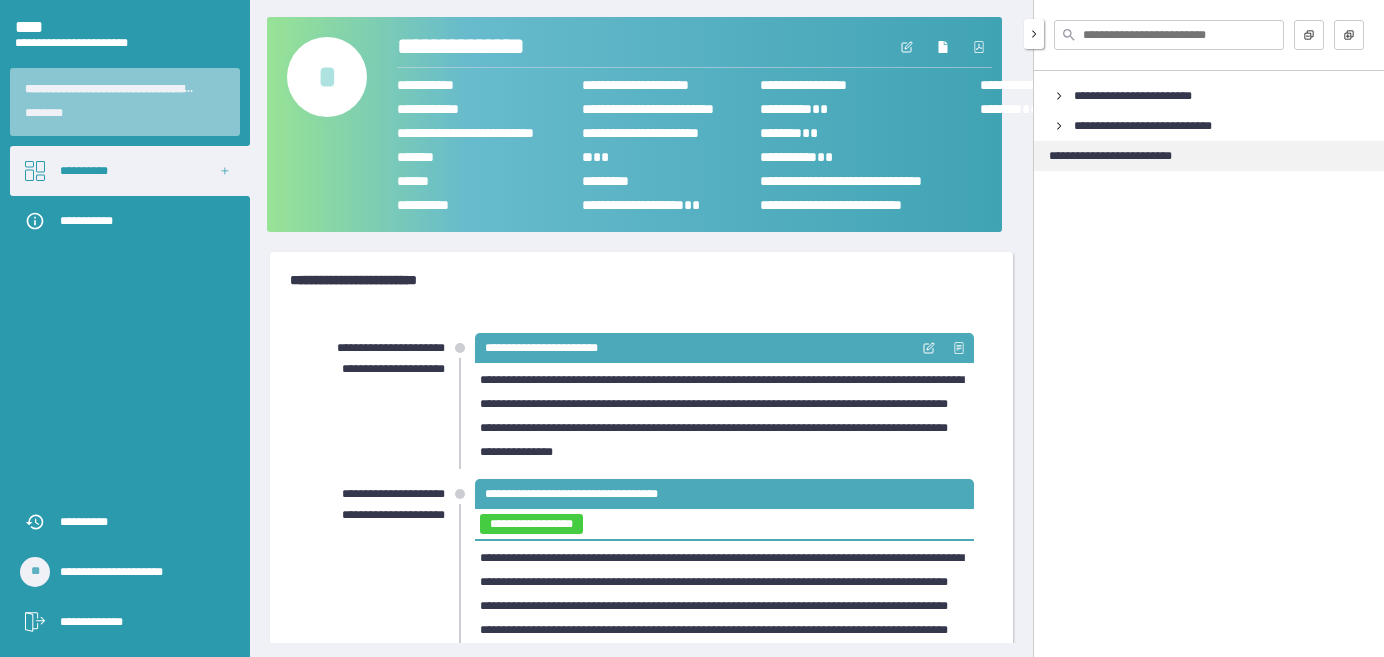 click on "**********" at bounding box center (1110, 156) 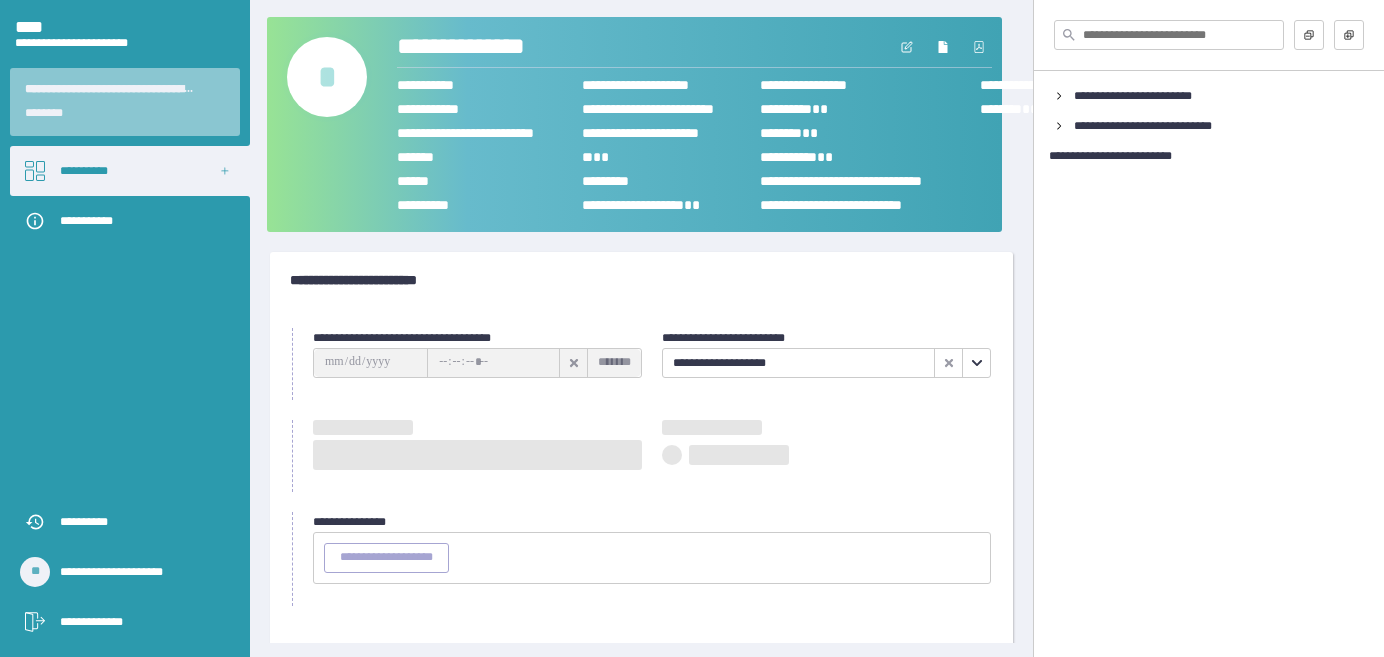type on "**********" 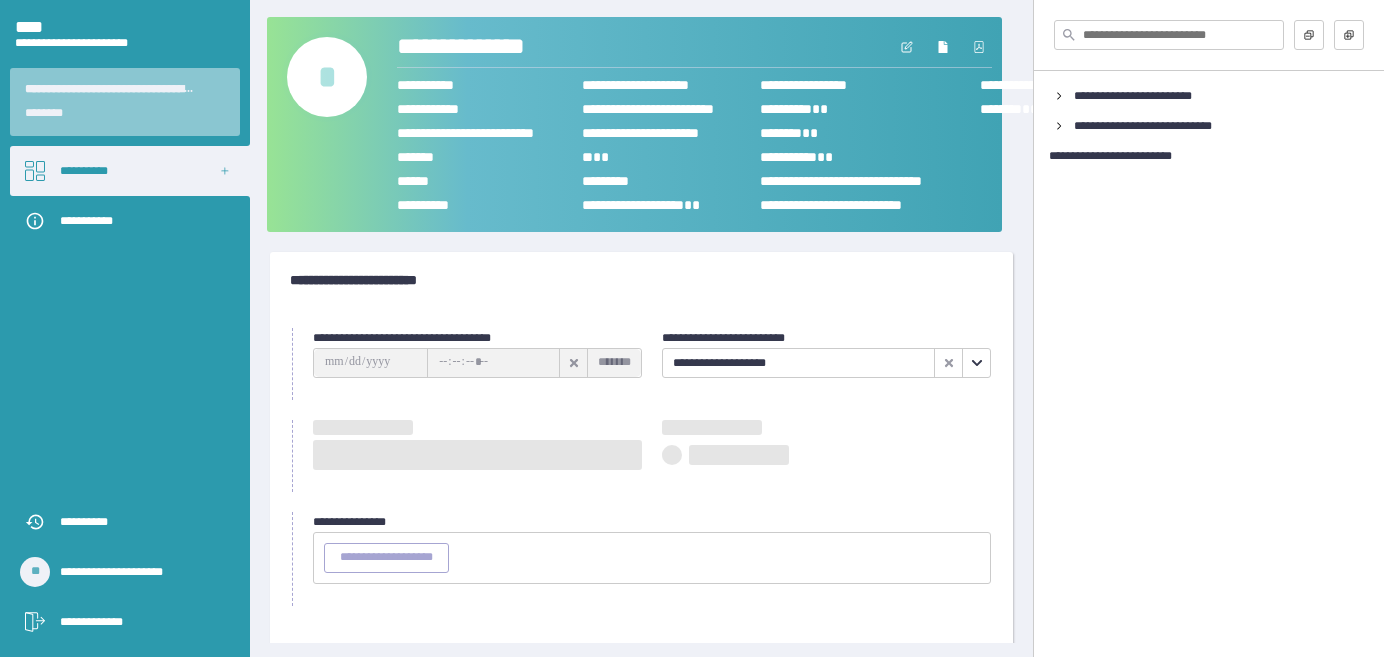 type on "********" 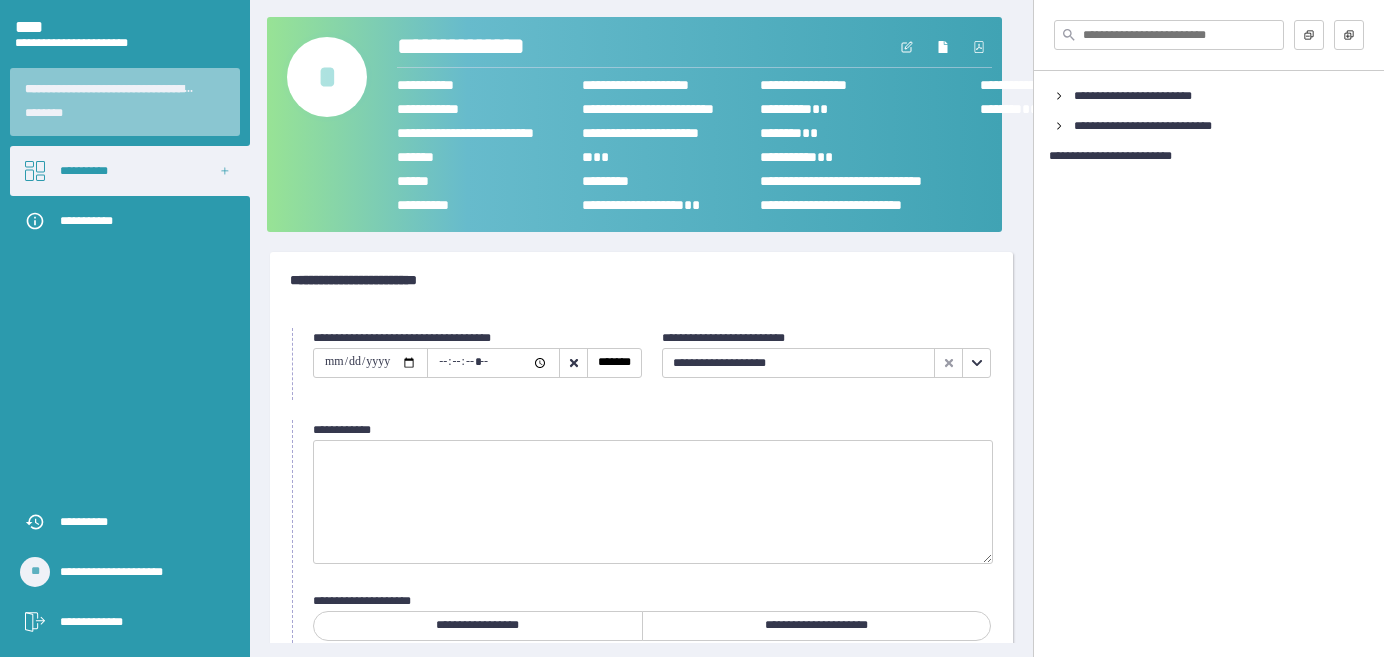 click 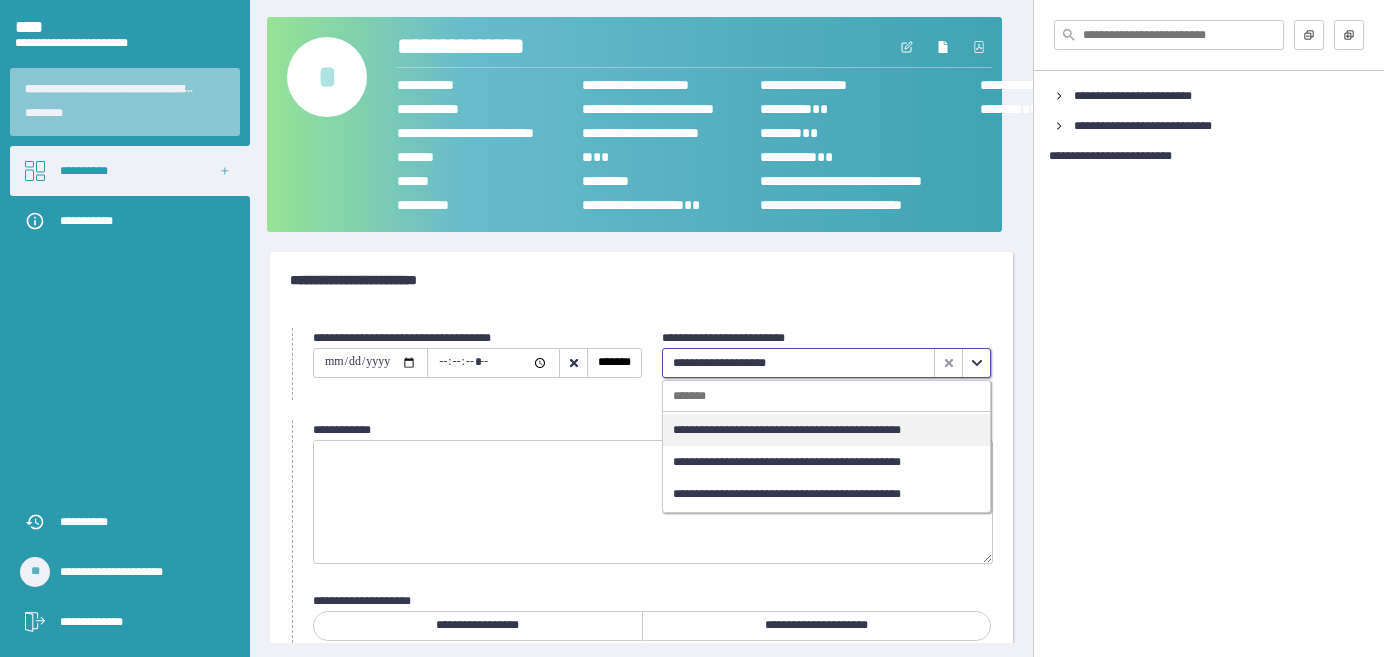 click on "**********" at bounding box center [787, 430] 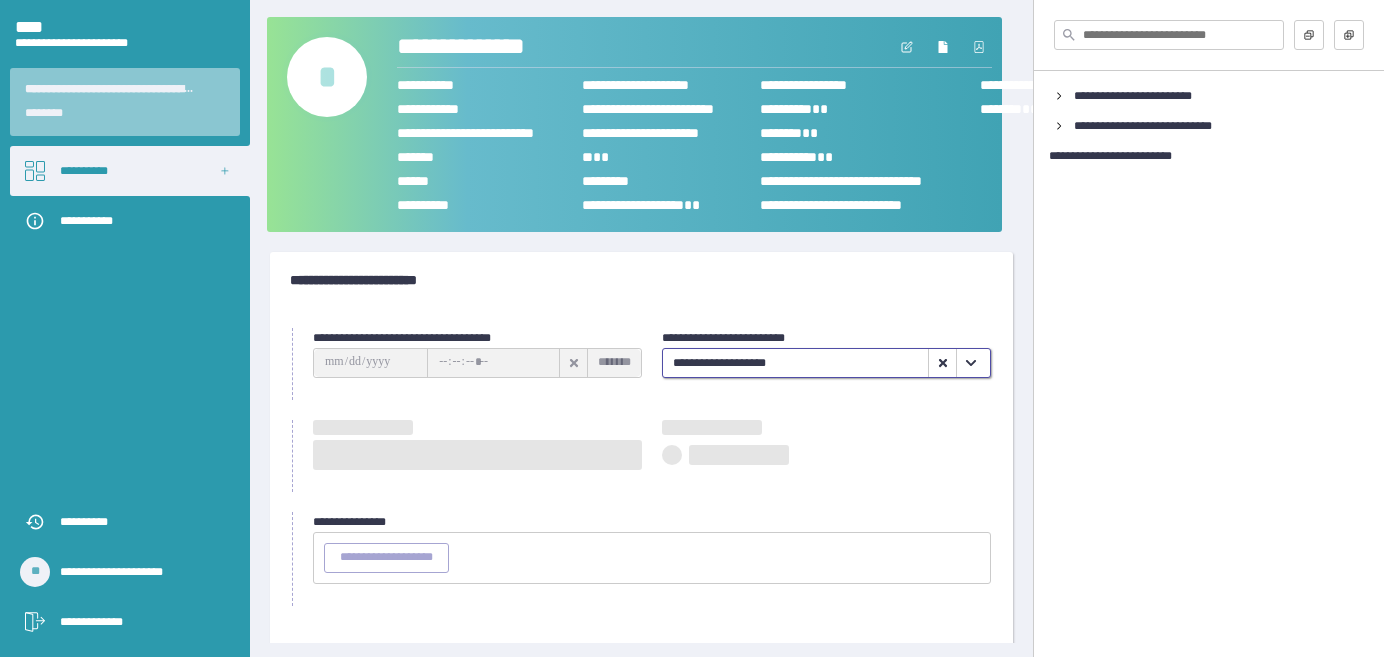 type on "**********" 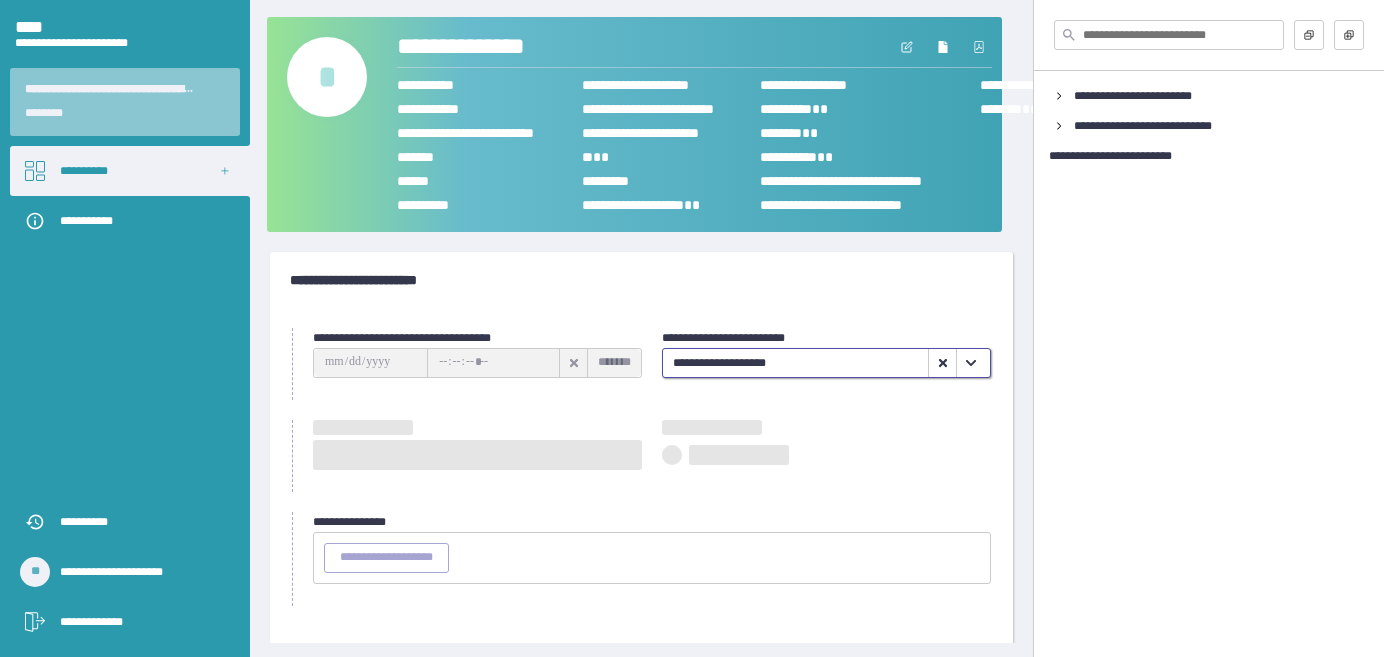 type on "********" 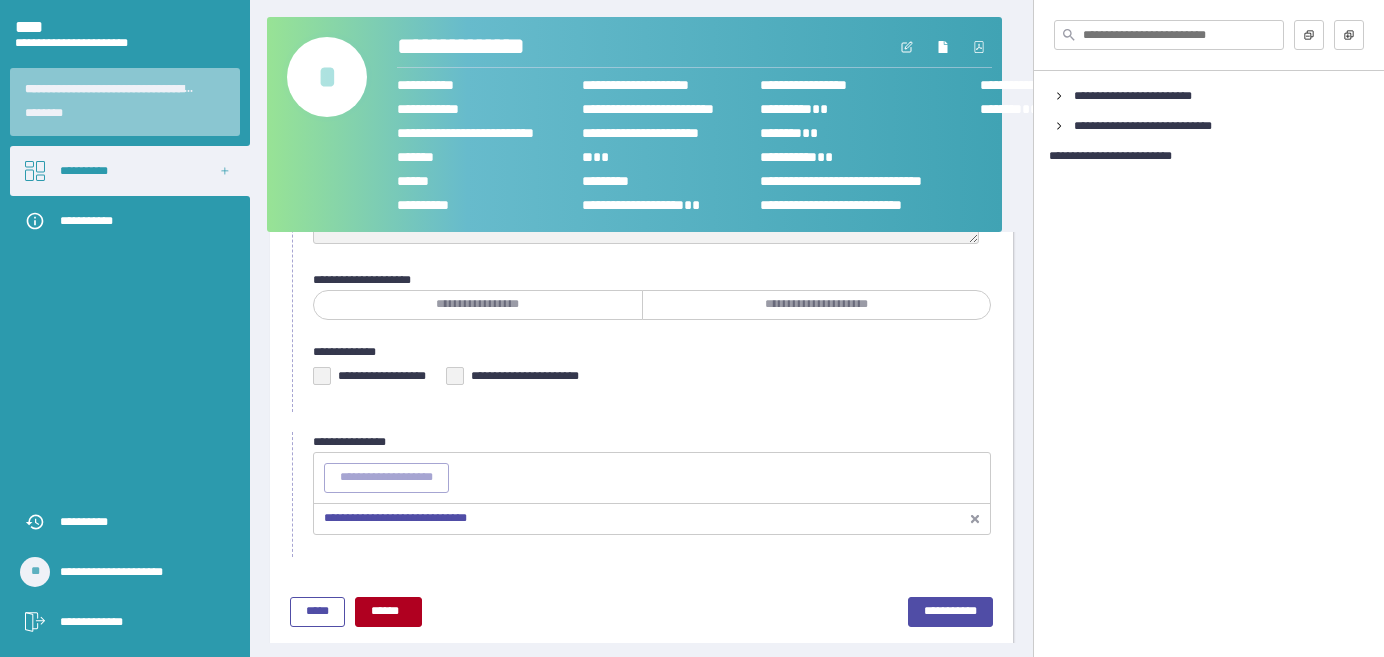 scroll, scrollTop: 341, scrollLeft: 0, axis: vertical 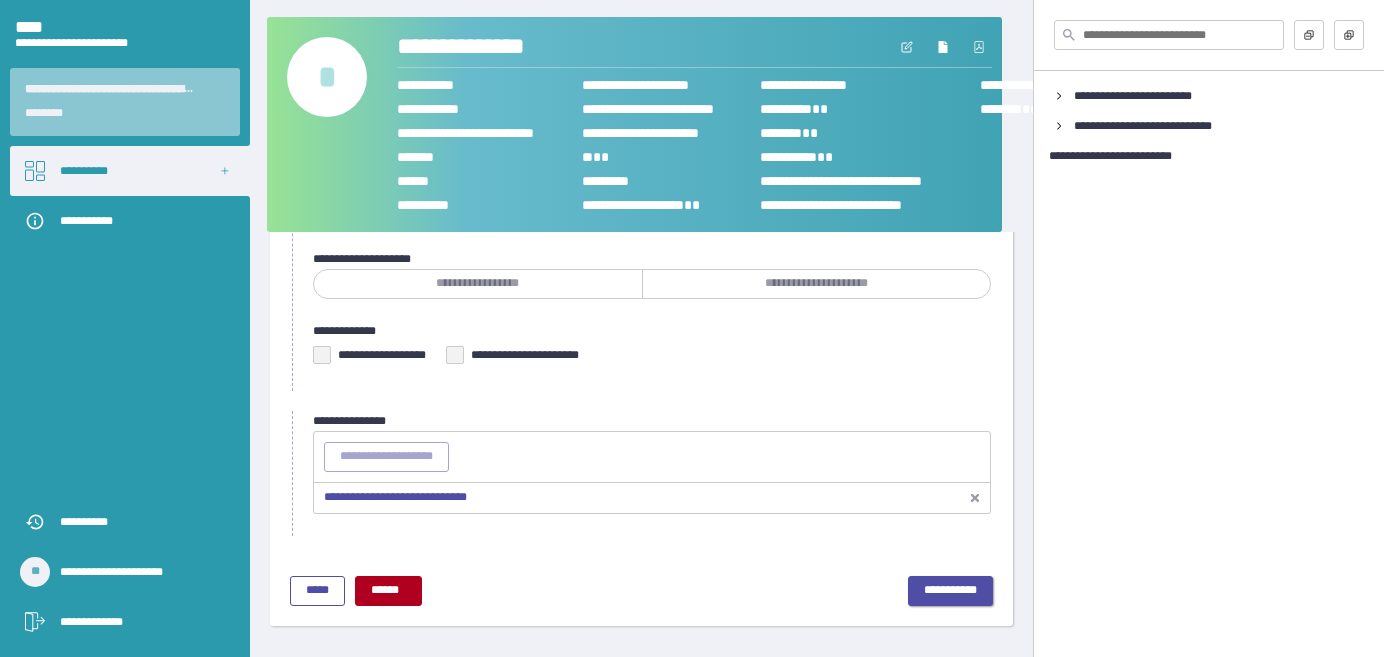 click on "**********" at bounding box center (950, 590) 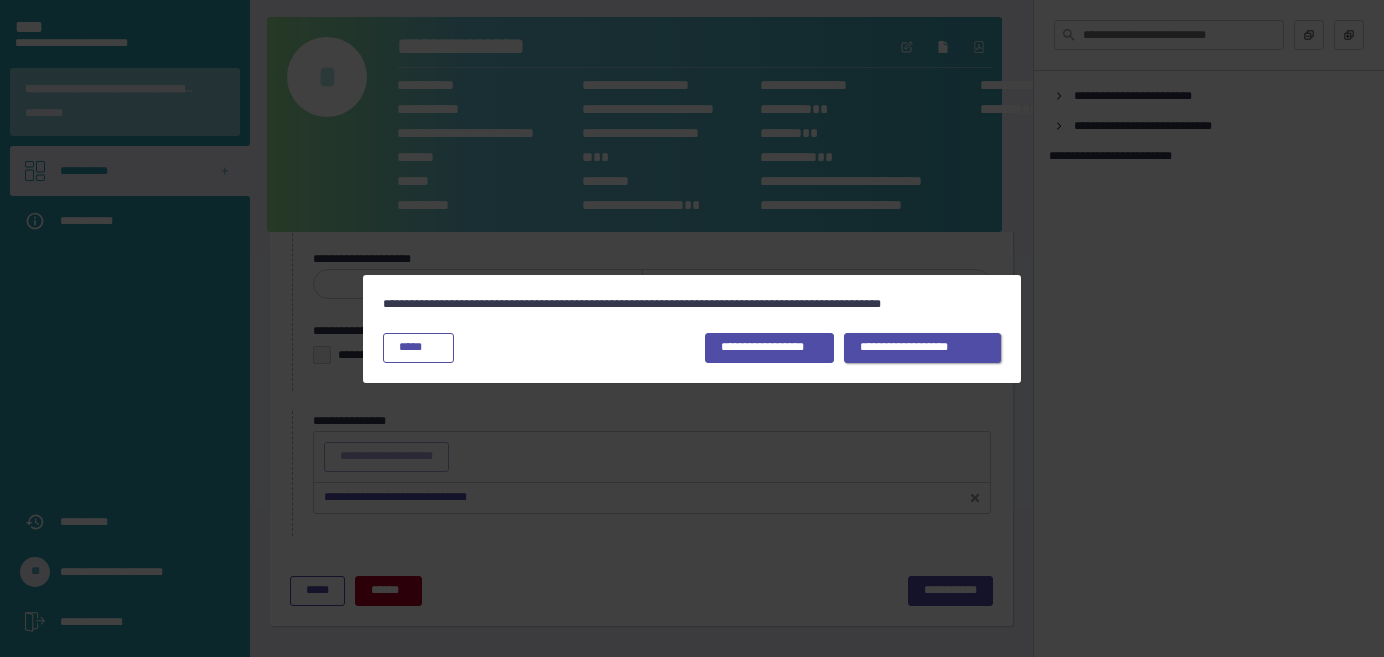 click on "**********" at bounding box center (904, 347) 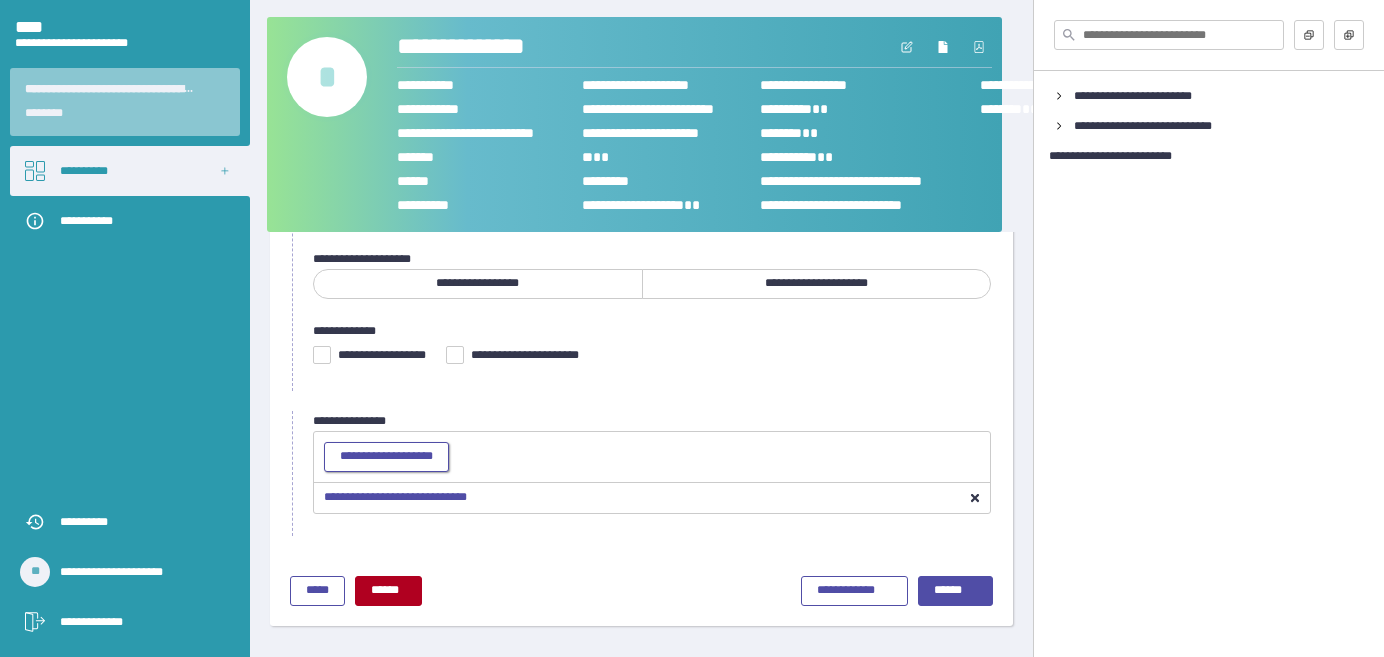click on "**********" at bounding box center (386, 456) 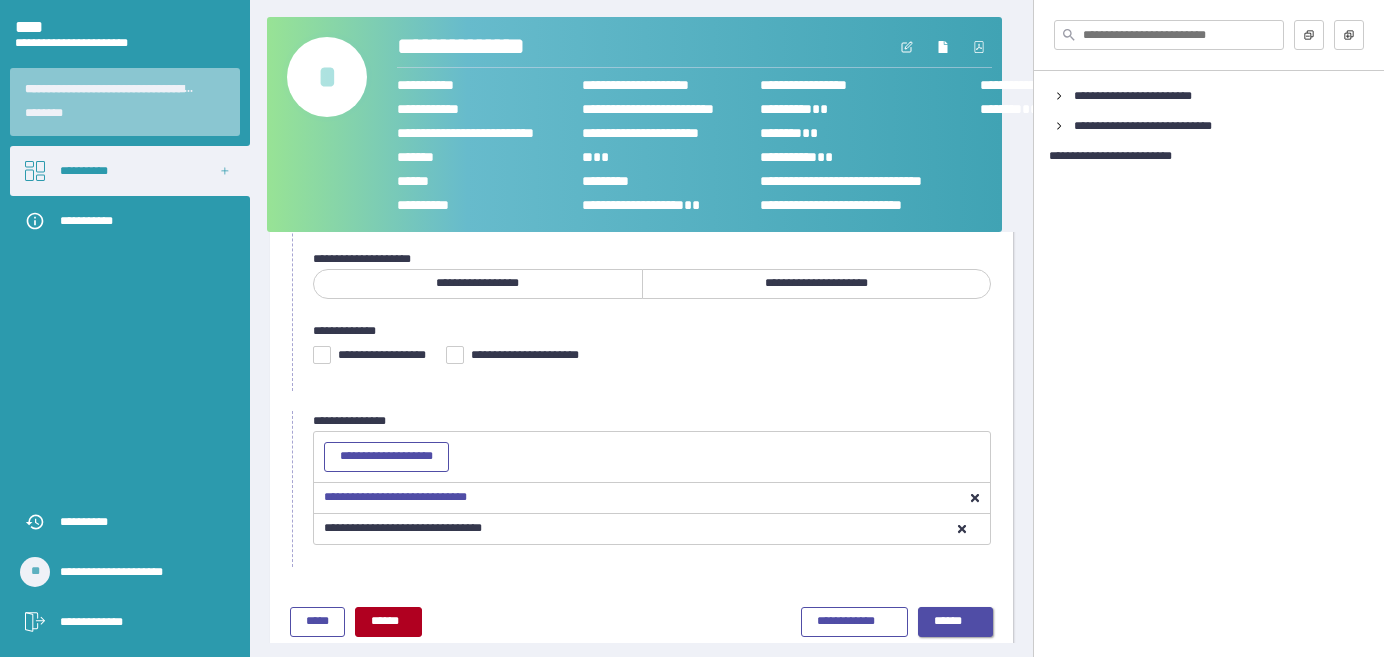 click on "******" at bounding box center [948, 621] 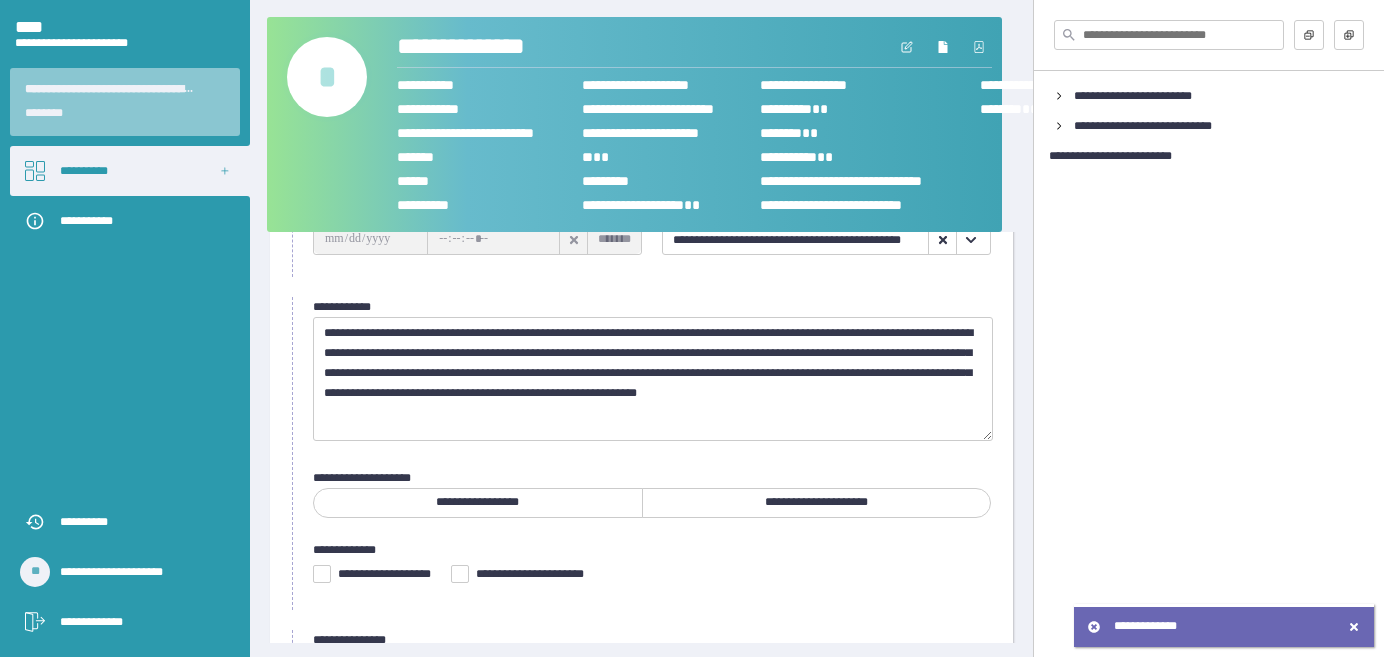 scroll, scrollTop: 341, scrollLeft: 0, axis: vertical 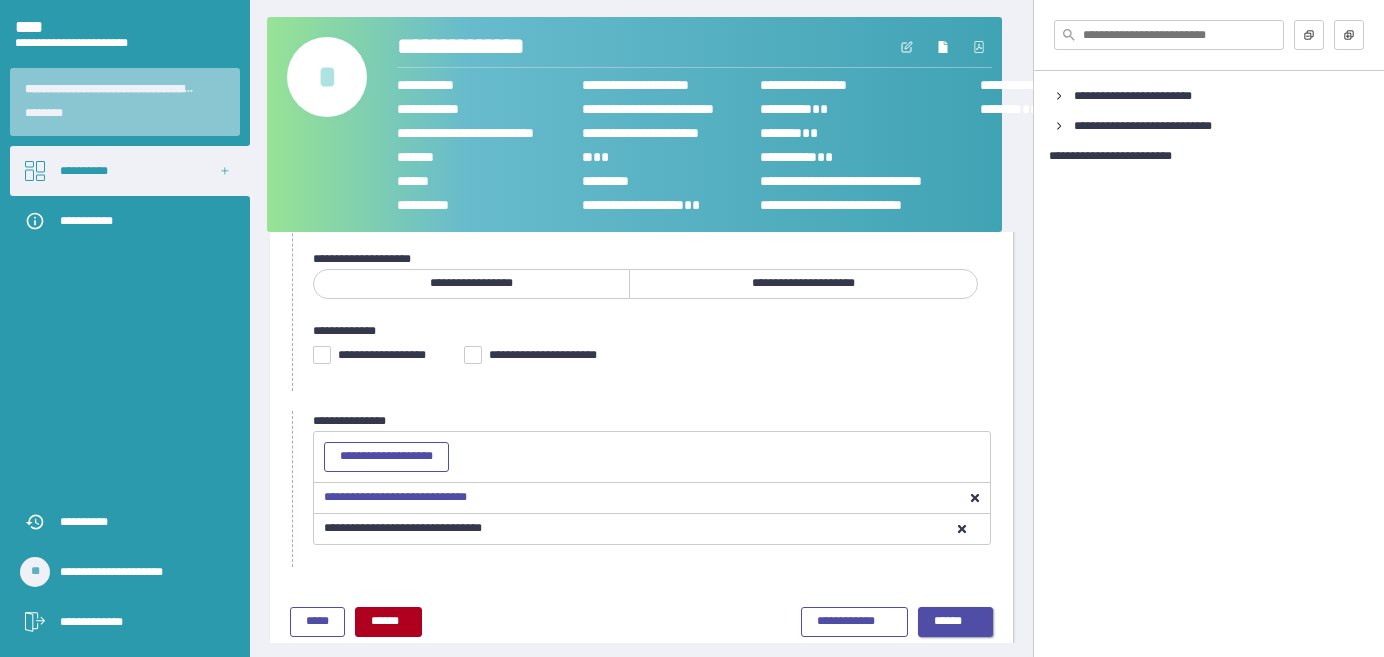 click on "******" at bounding box center [948, 621] 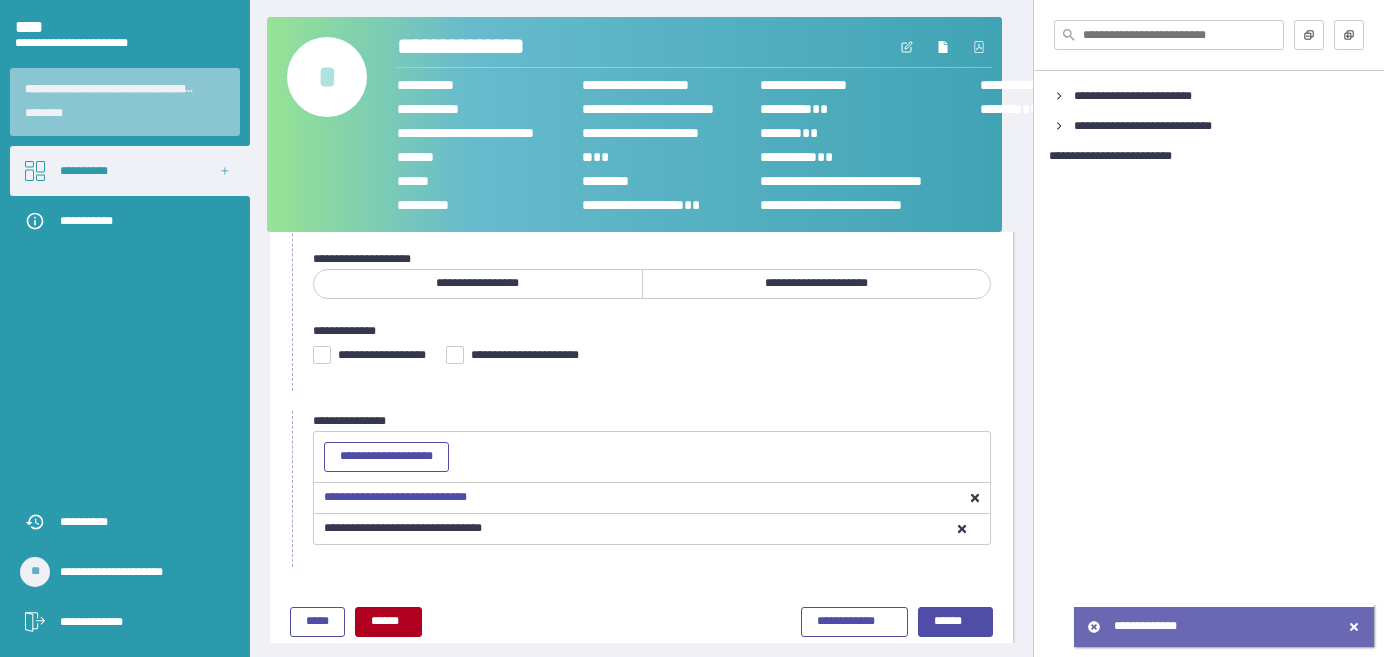 scroll, scrollTop: 372, scrollLeft: 0, axis: vertical 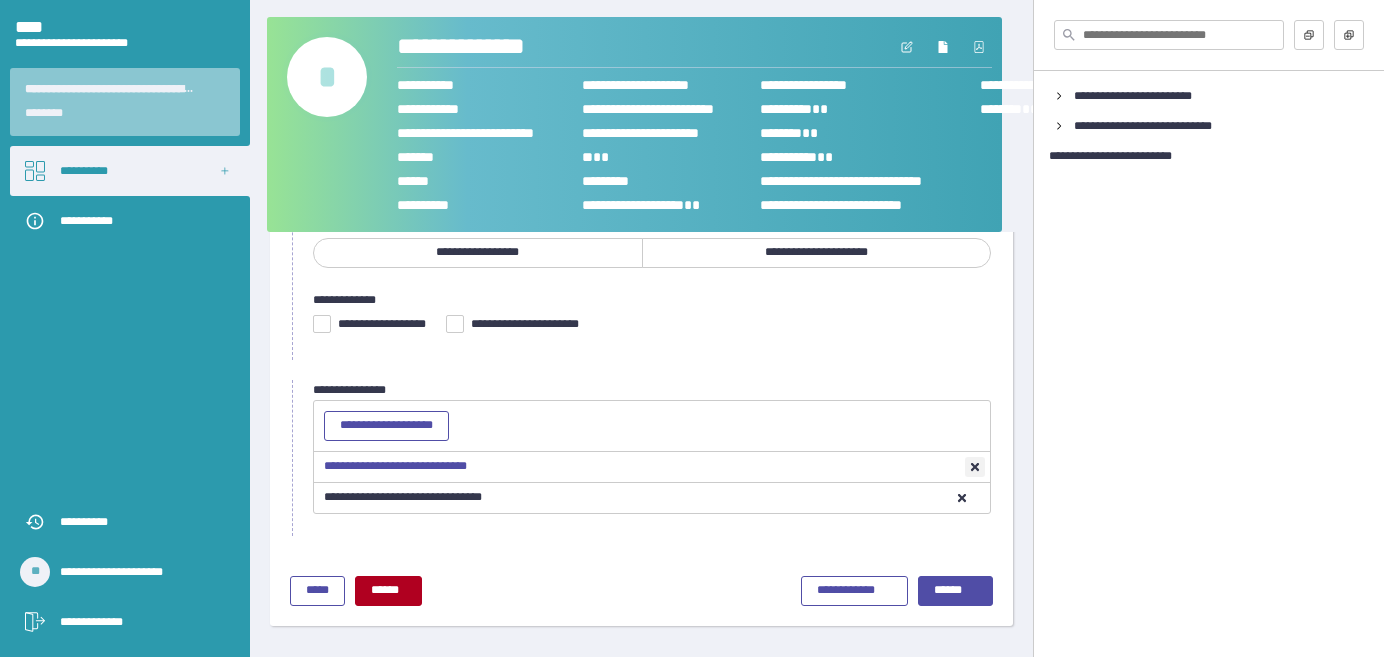 click 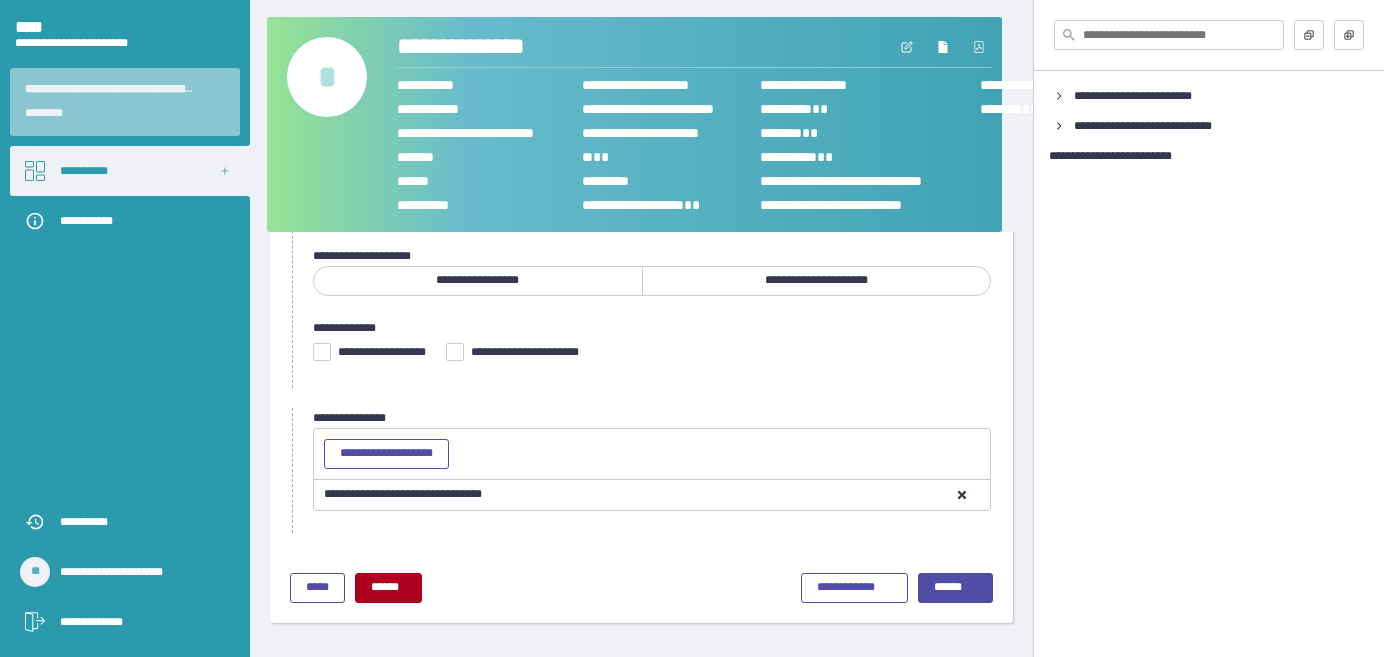 scroll, scrollTop: 341, scrollLeft: 0, axis: vertical 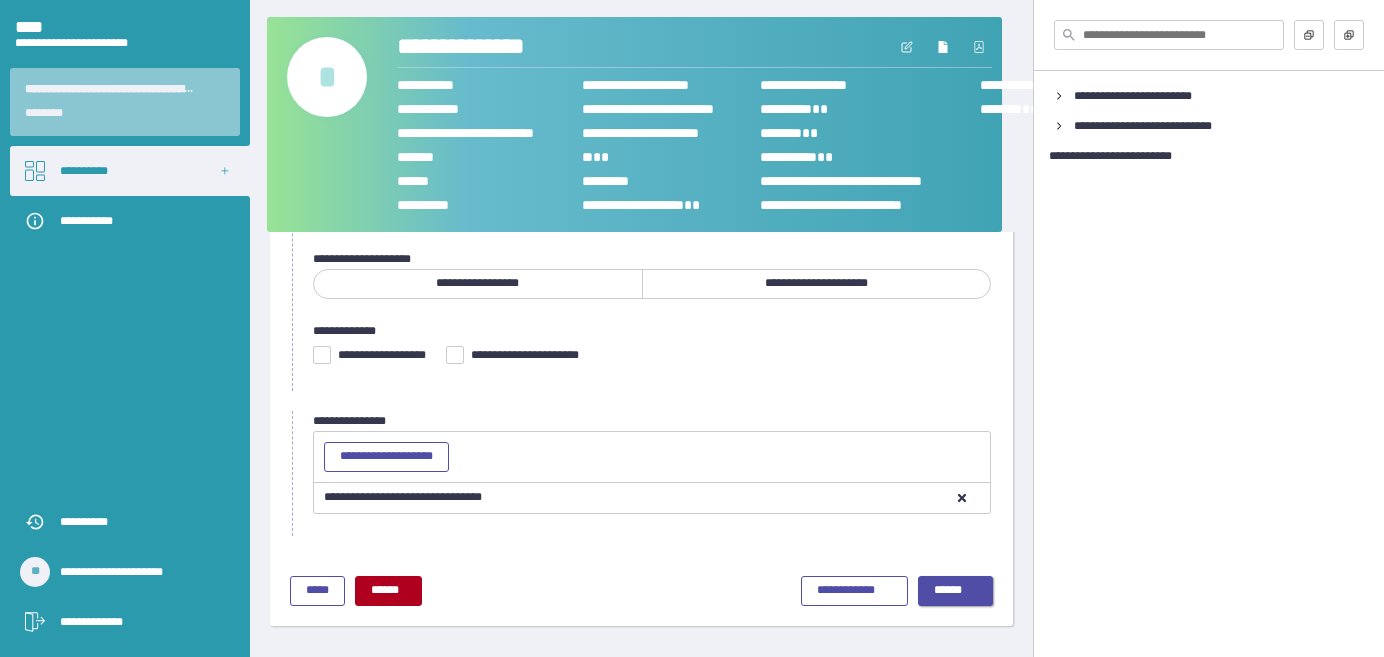 click on "******" at bounding box center [948, 590] 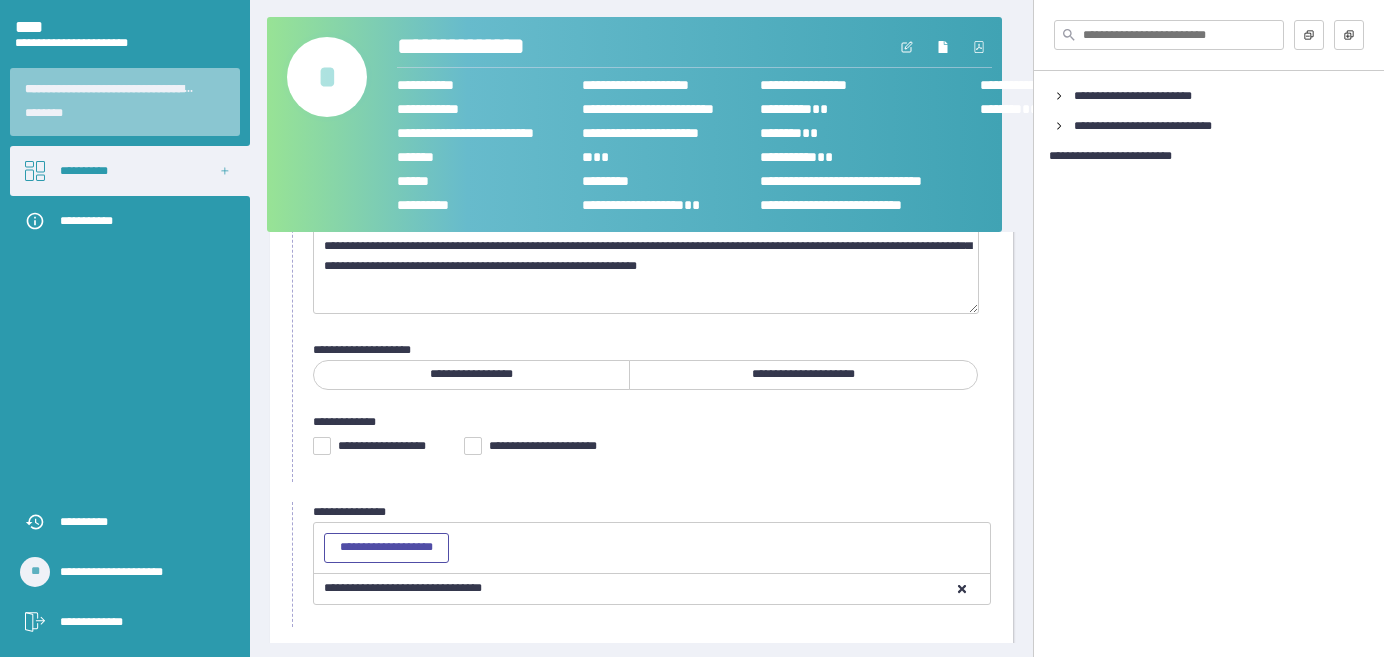 scroll, scrollTop: 68, scrollLeft: 0, axis: vertical 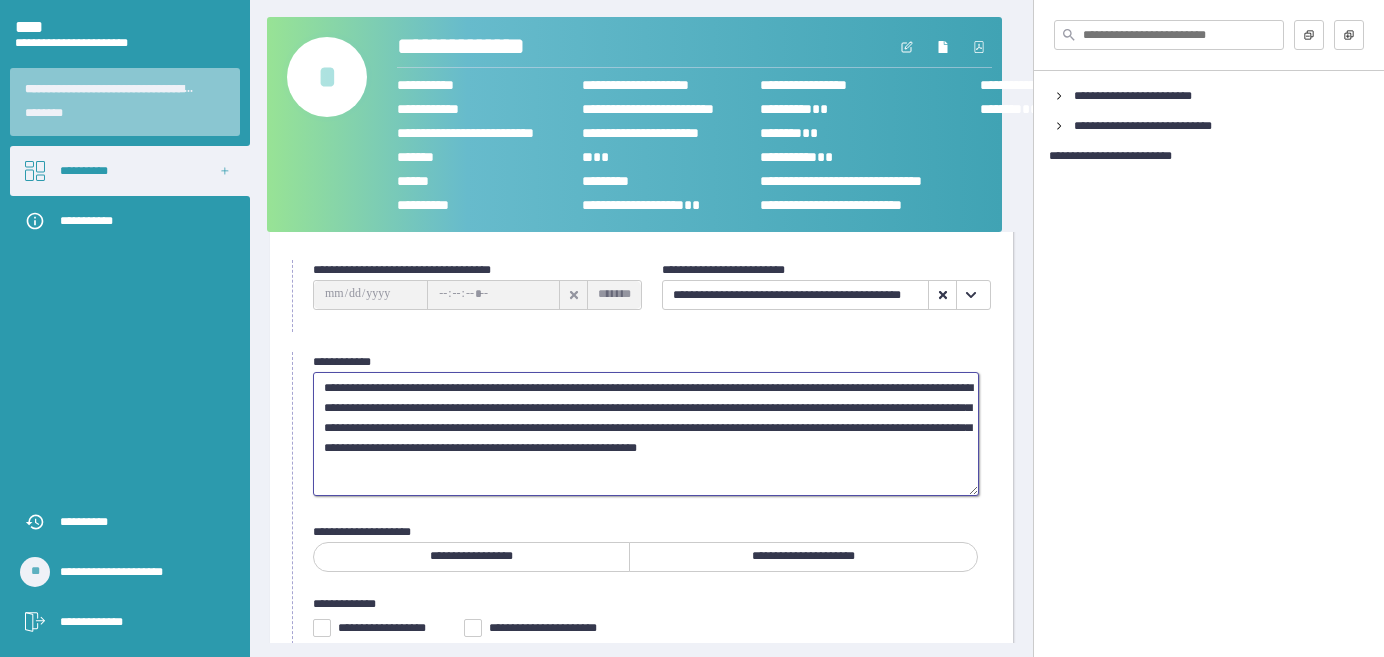 click on "**********" at bounding box center (646, 433) 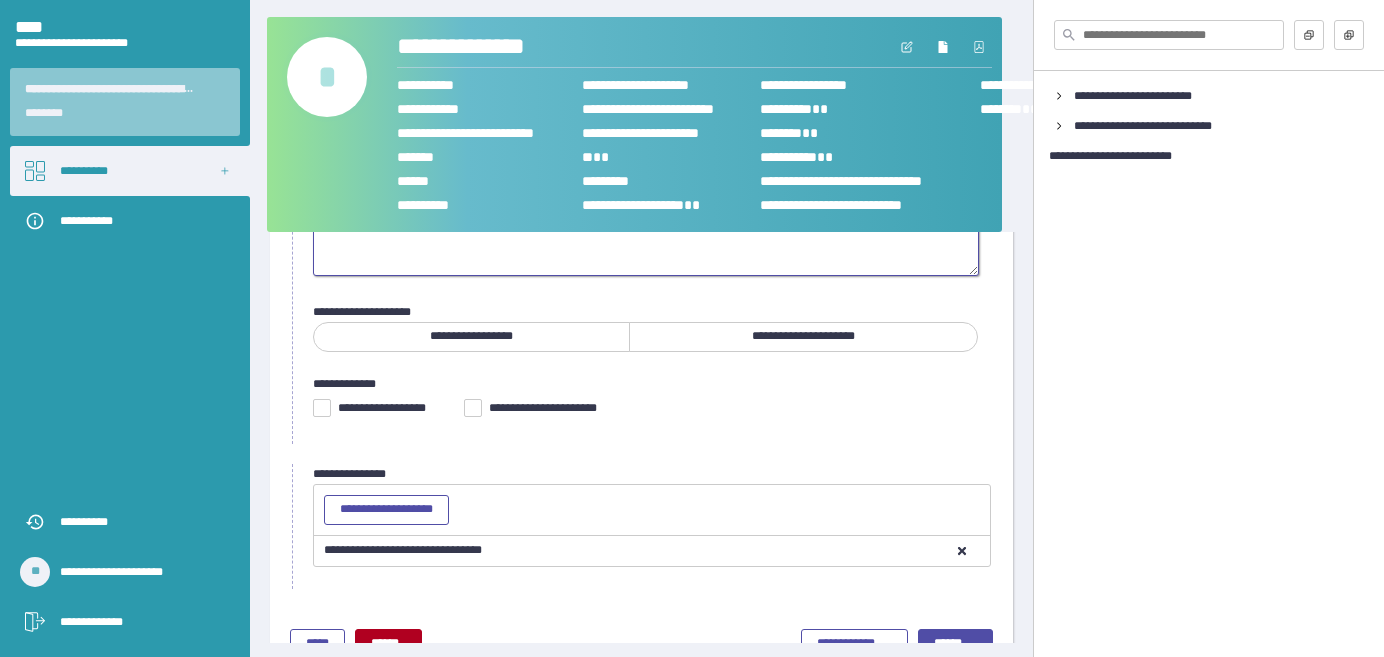 scroll, scrollTop: 341, scrollLeft: 0, axis: vertical 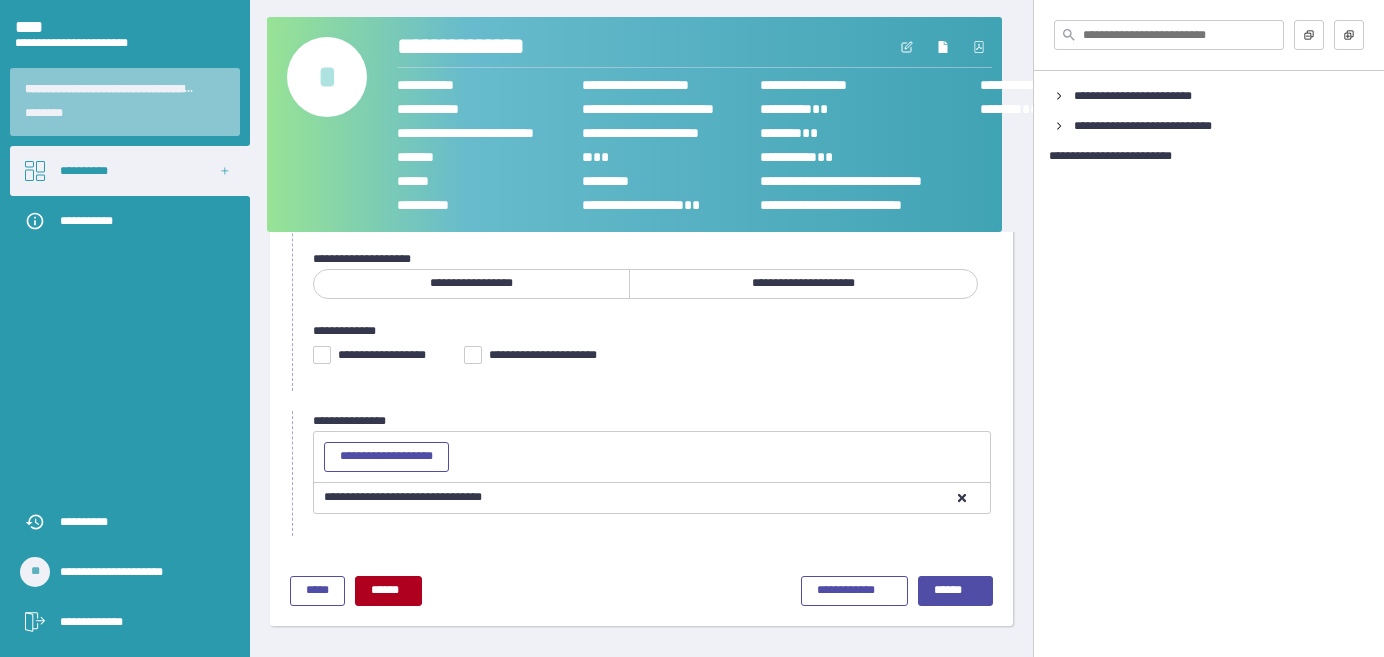 type on "**********" 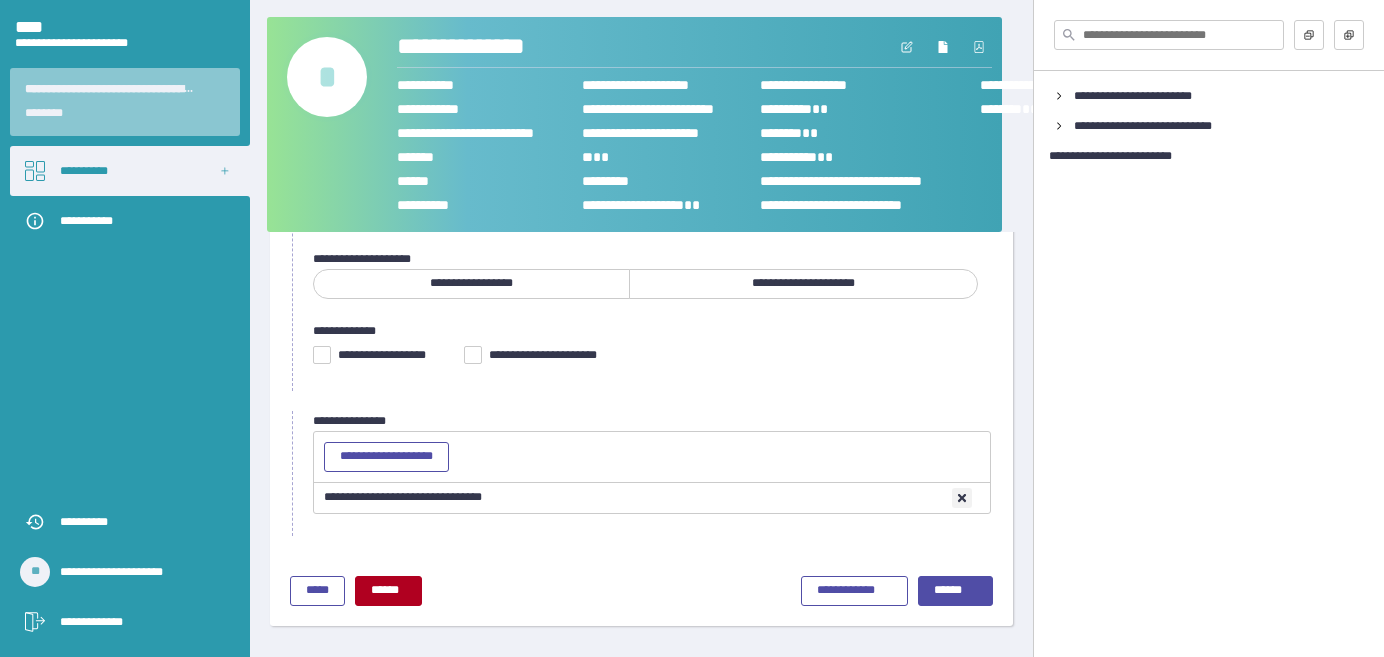 click 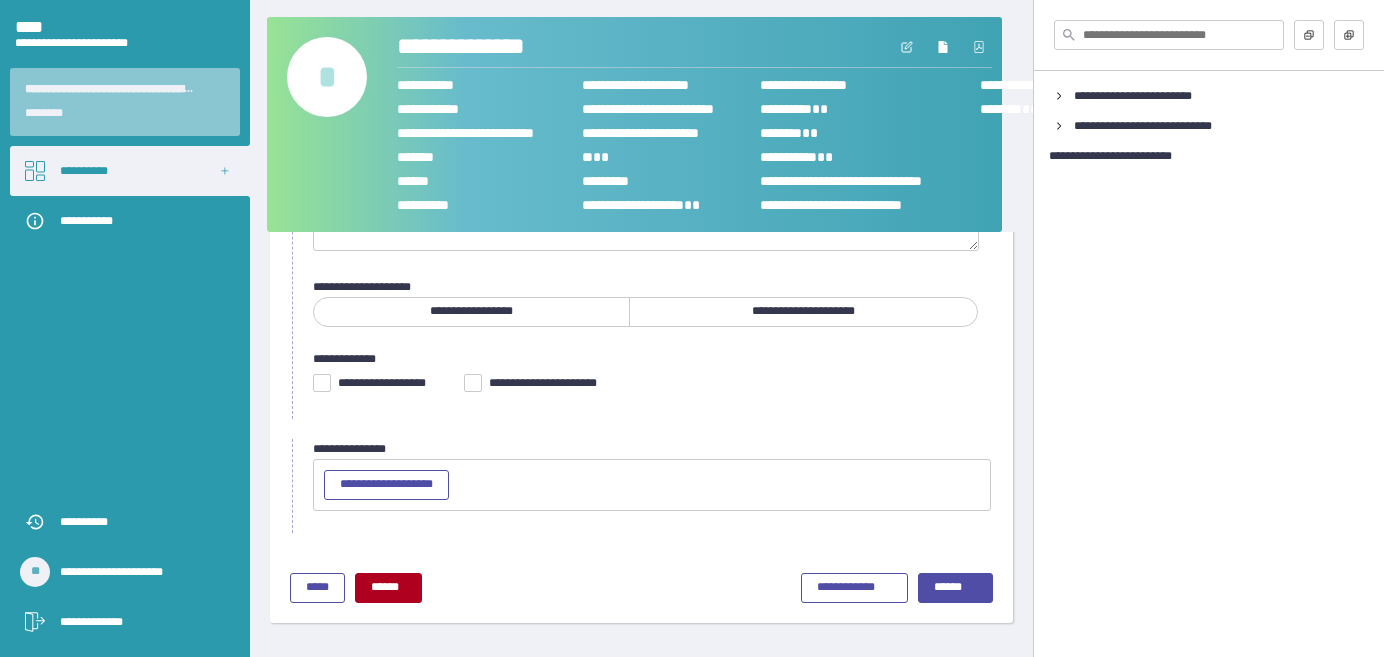 scroll, scrollTop: 310, scrollLeft: 0, axis: vertical 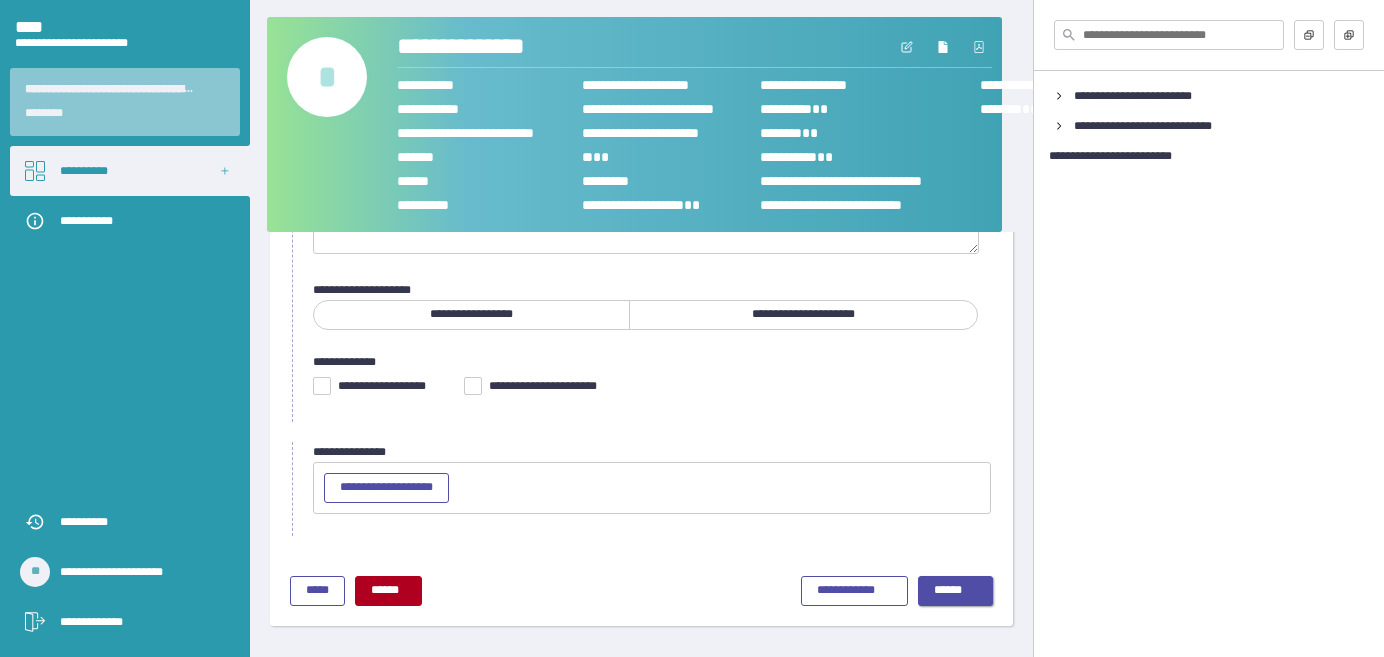 click on "******" at bounding box center [948, 590] 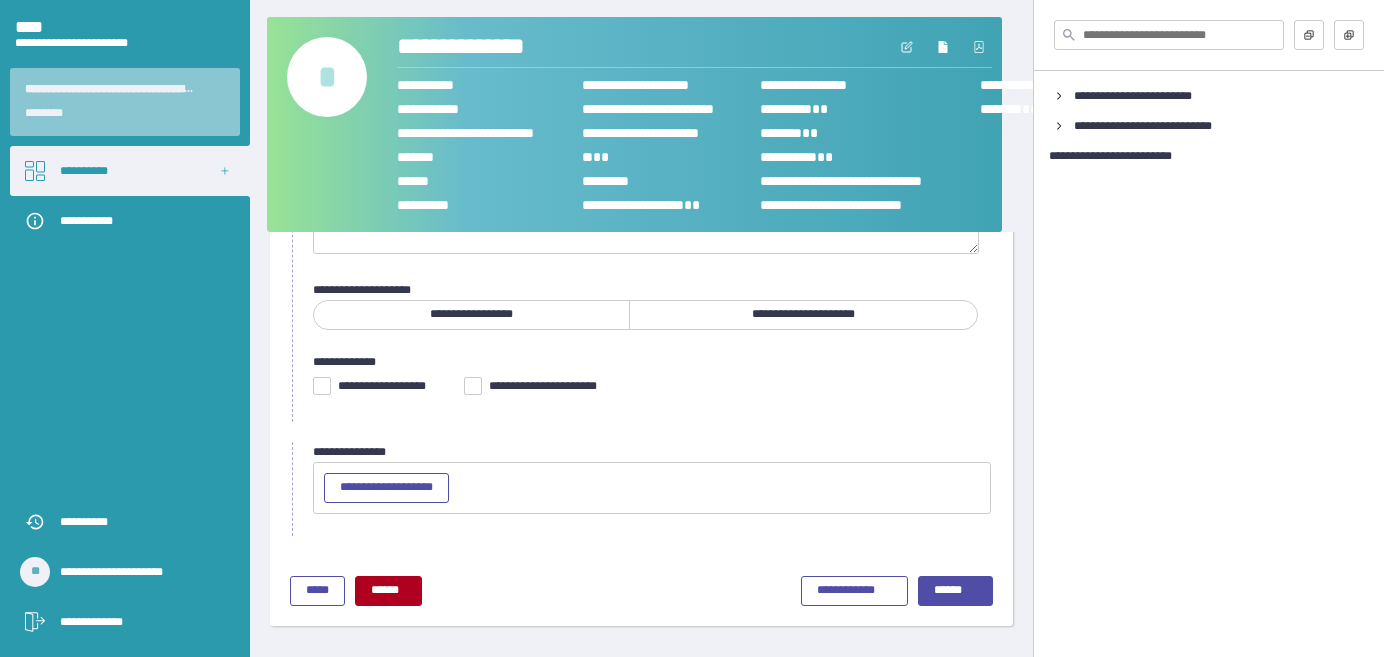 scroll, scrollTop: 61, scrollLeft: 0, axis: vertical 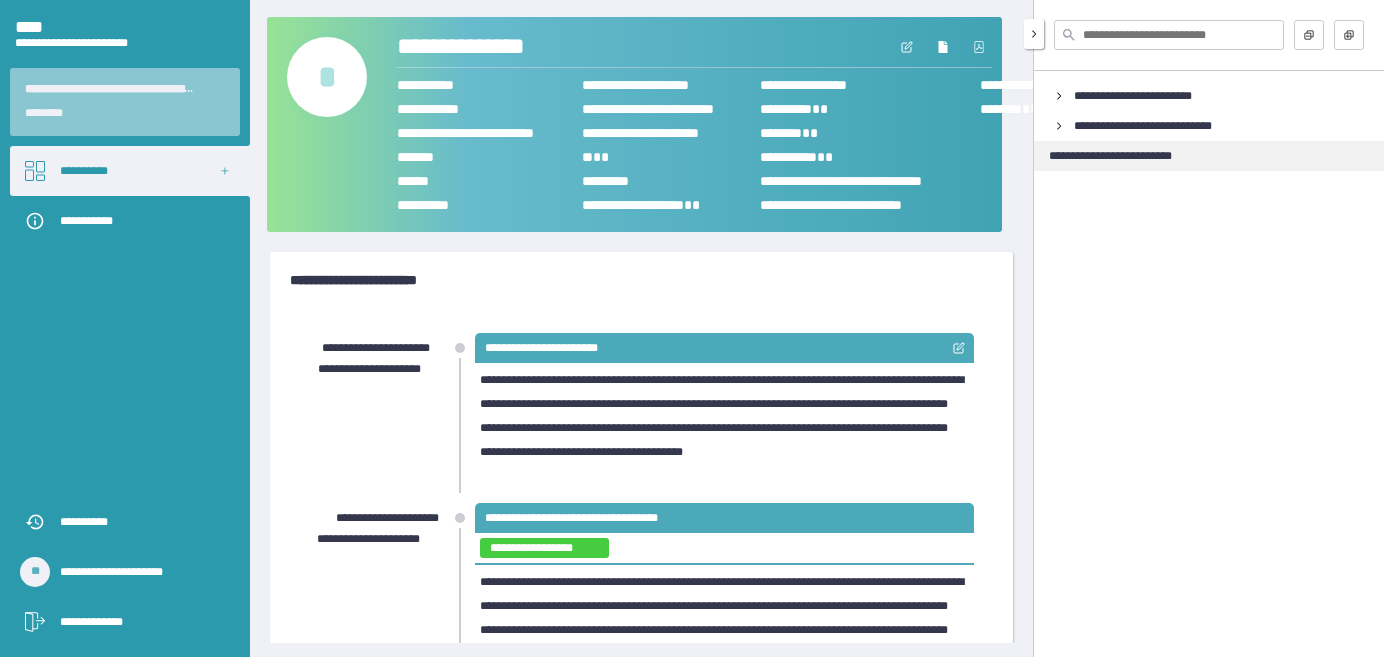 click on "**********" at bounding box center [1110, 156] 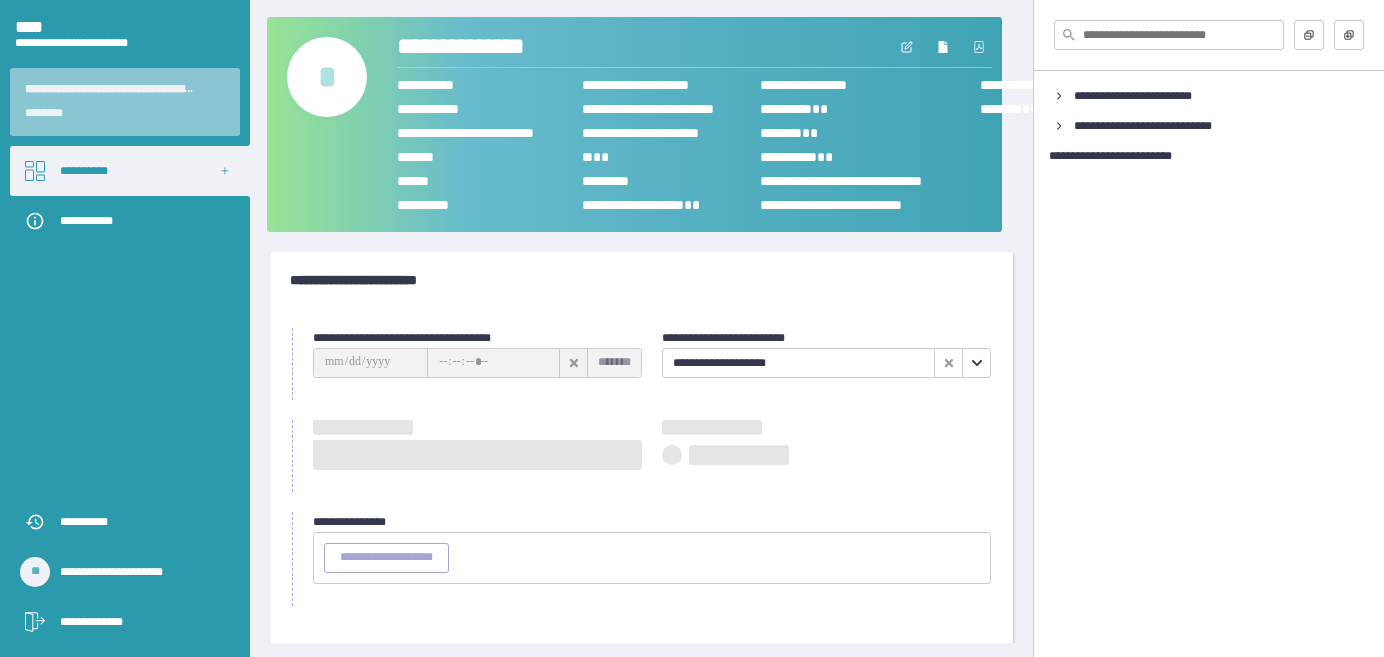 type on "**********" 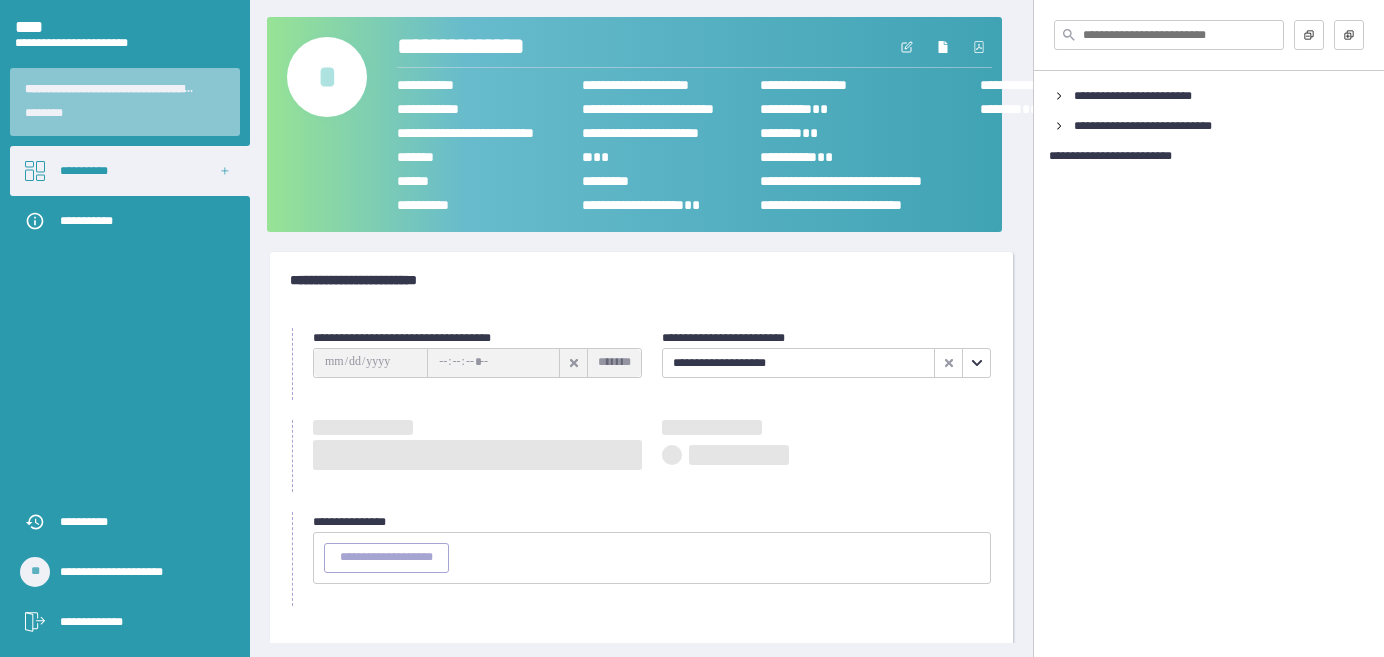 type on "********" 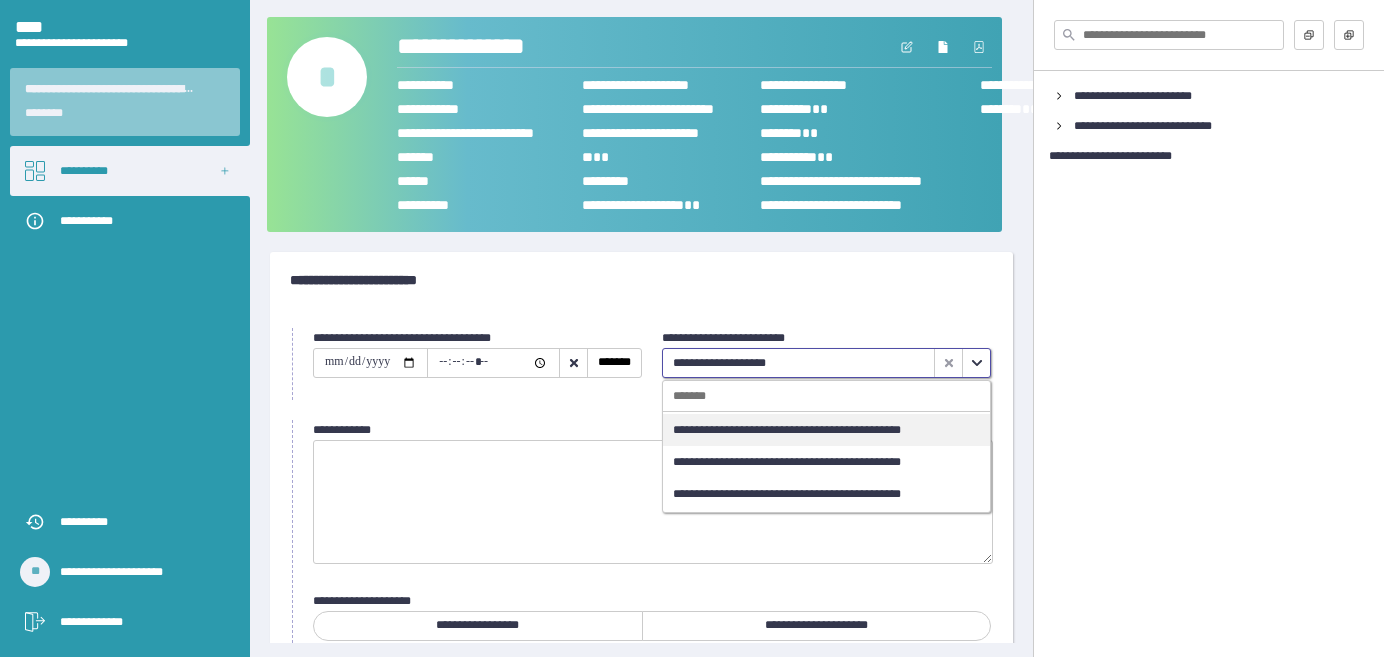 click 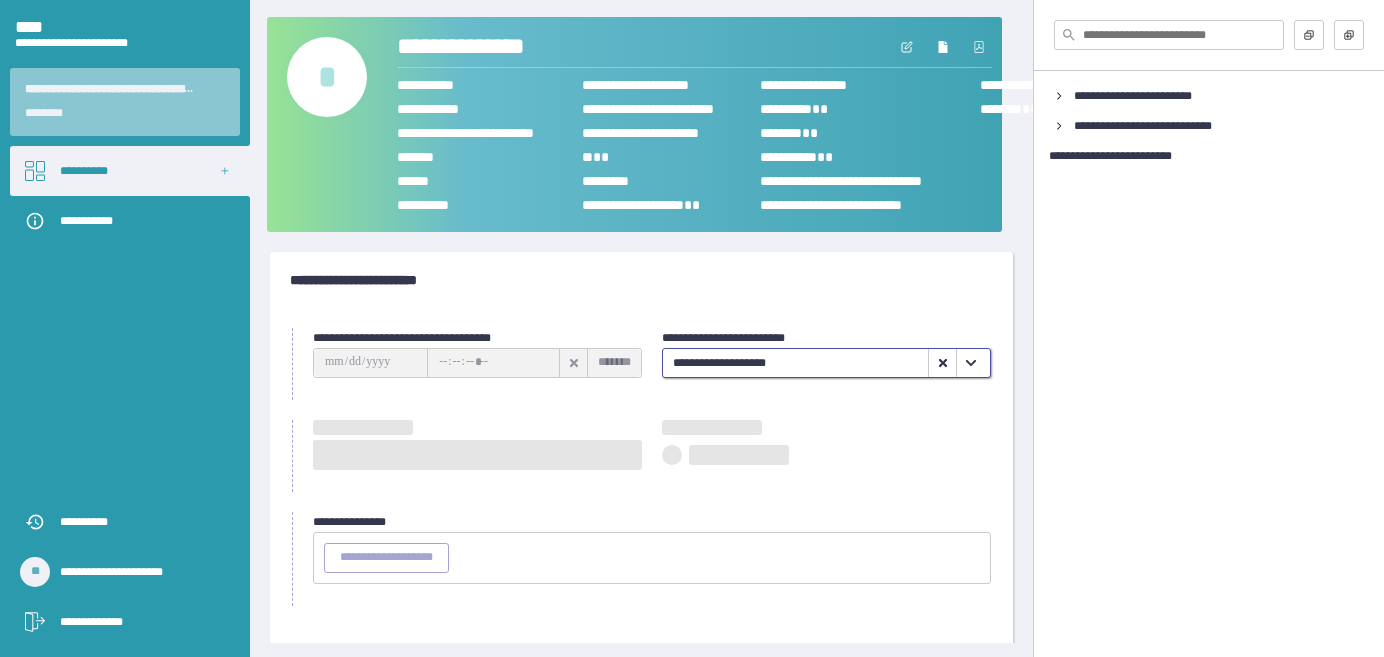type on "**********" 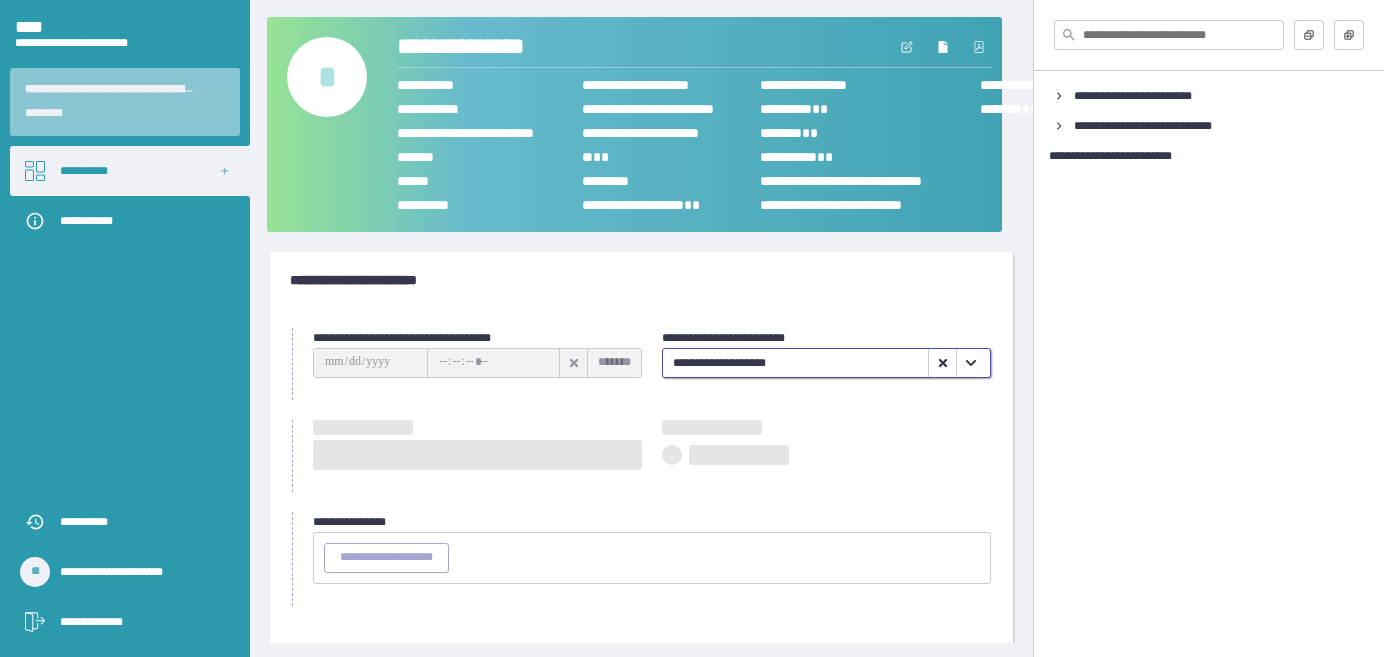 type on "********" 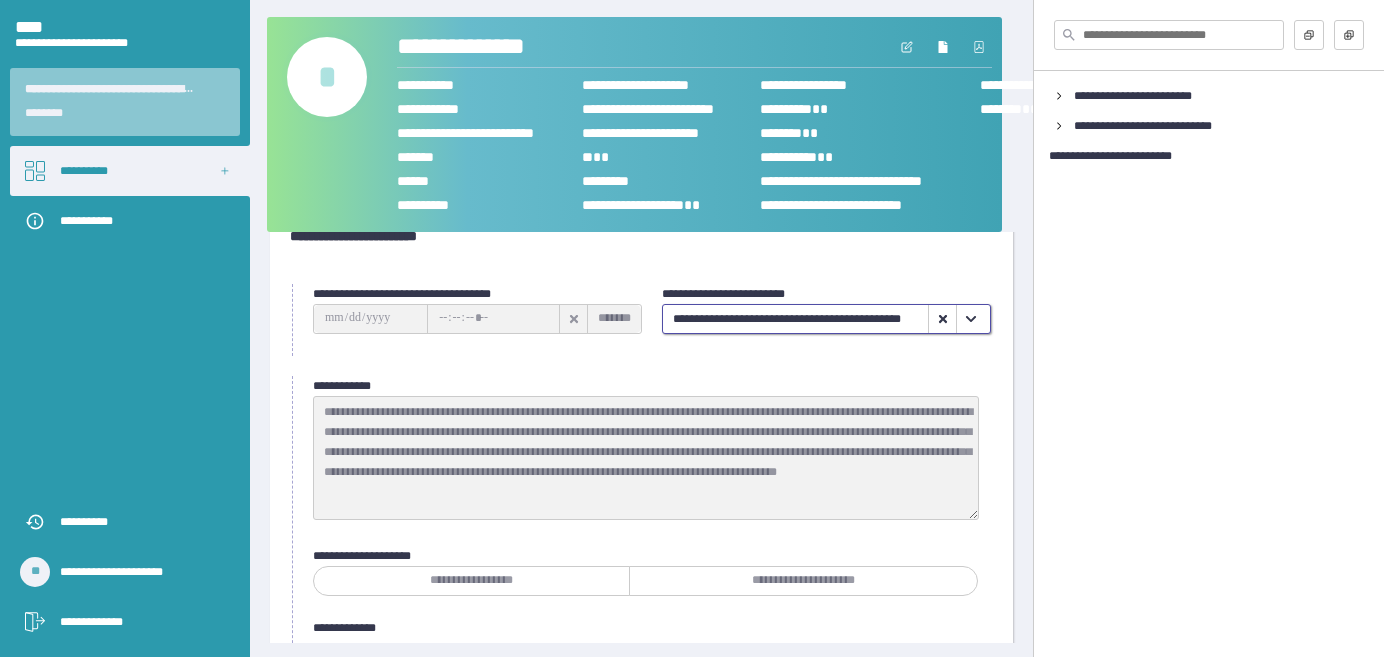 scroll, scrollTop: 37, scrollLeft: 0, axis: vertical 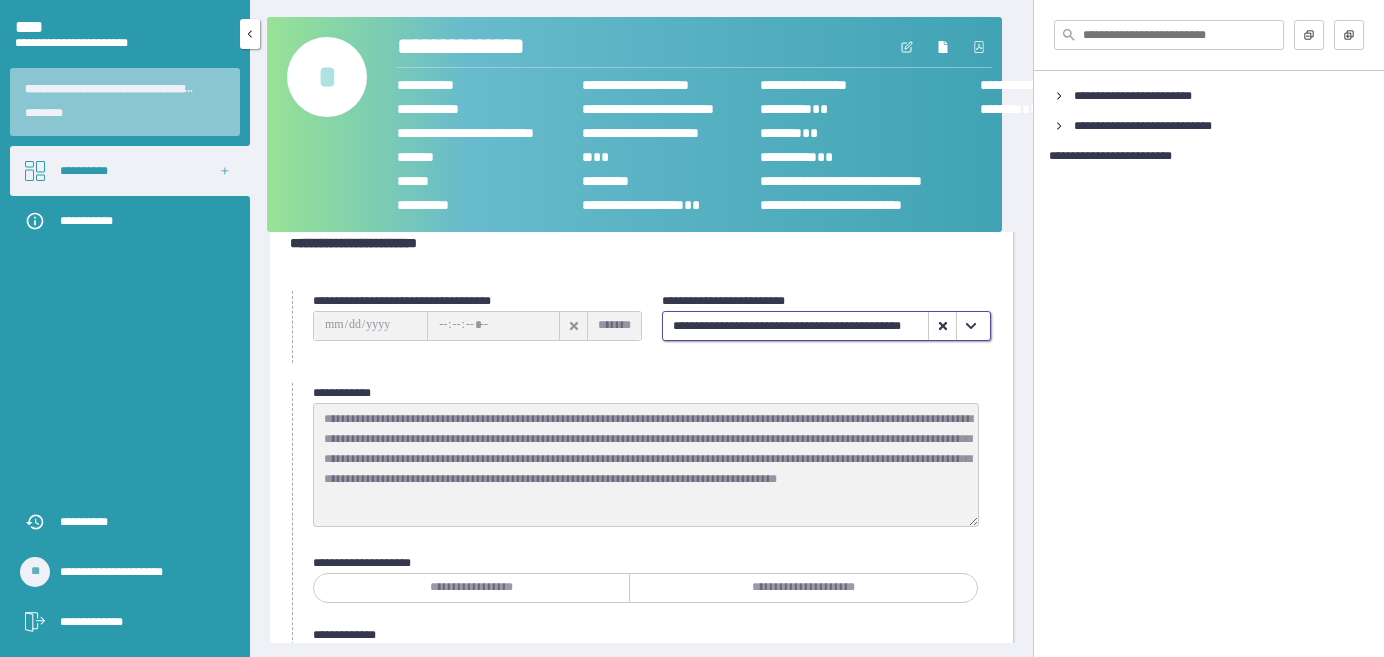 click on "**********" at bounding box center [84, 171] 